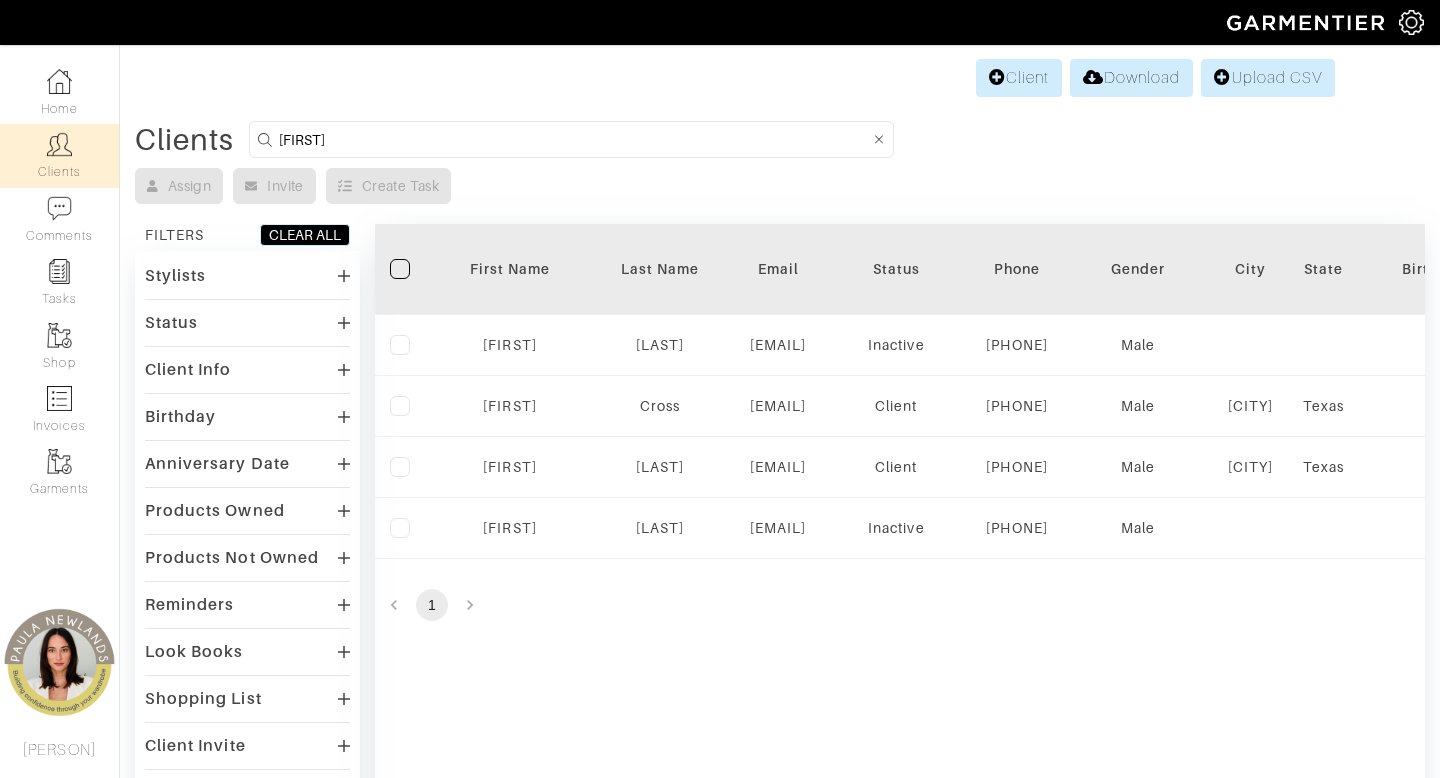 scroll, scrollTop: 0, scrollLeft: 0, axis: both 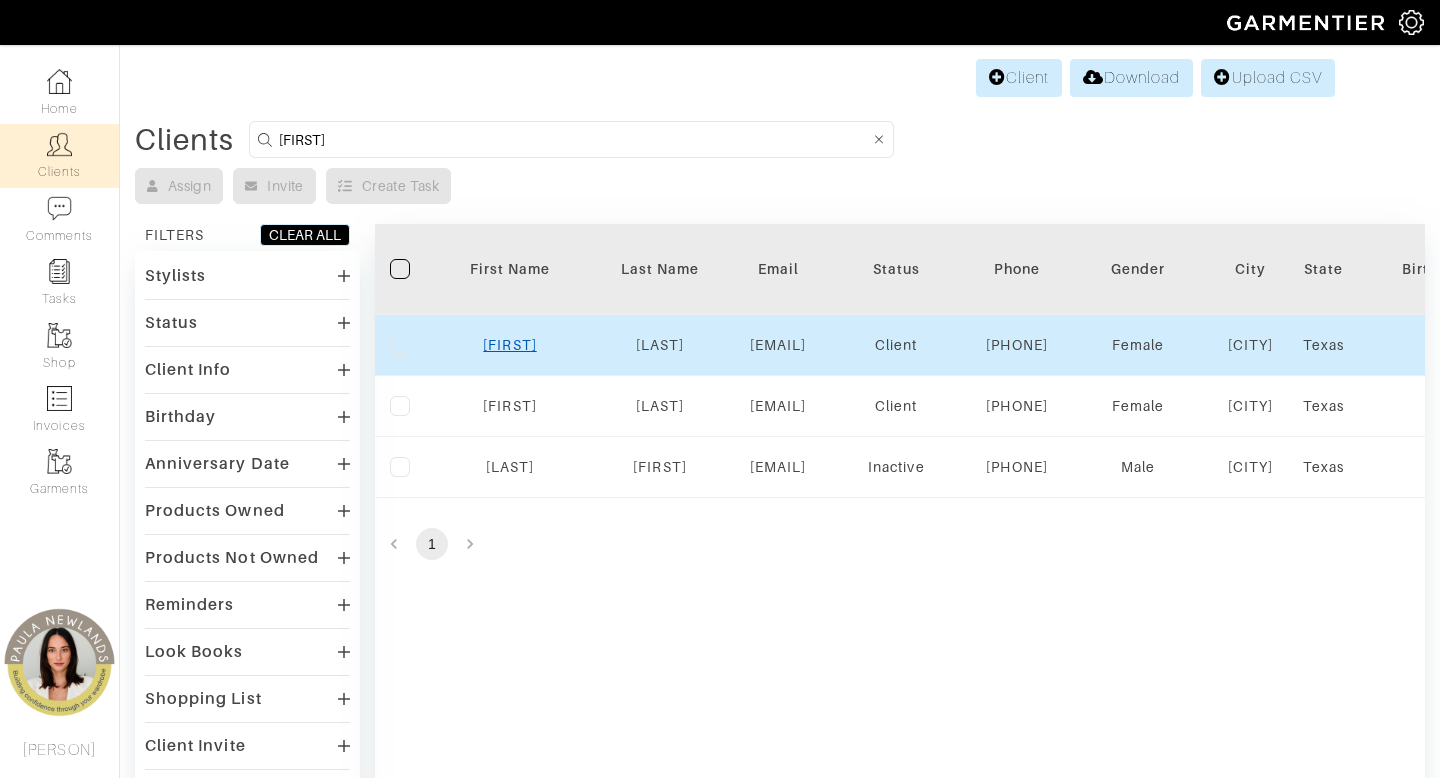 click on "Brooke" at bounding box center [509, 345] 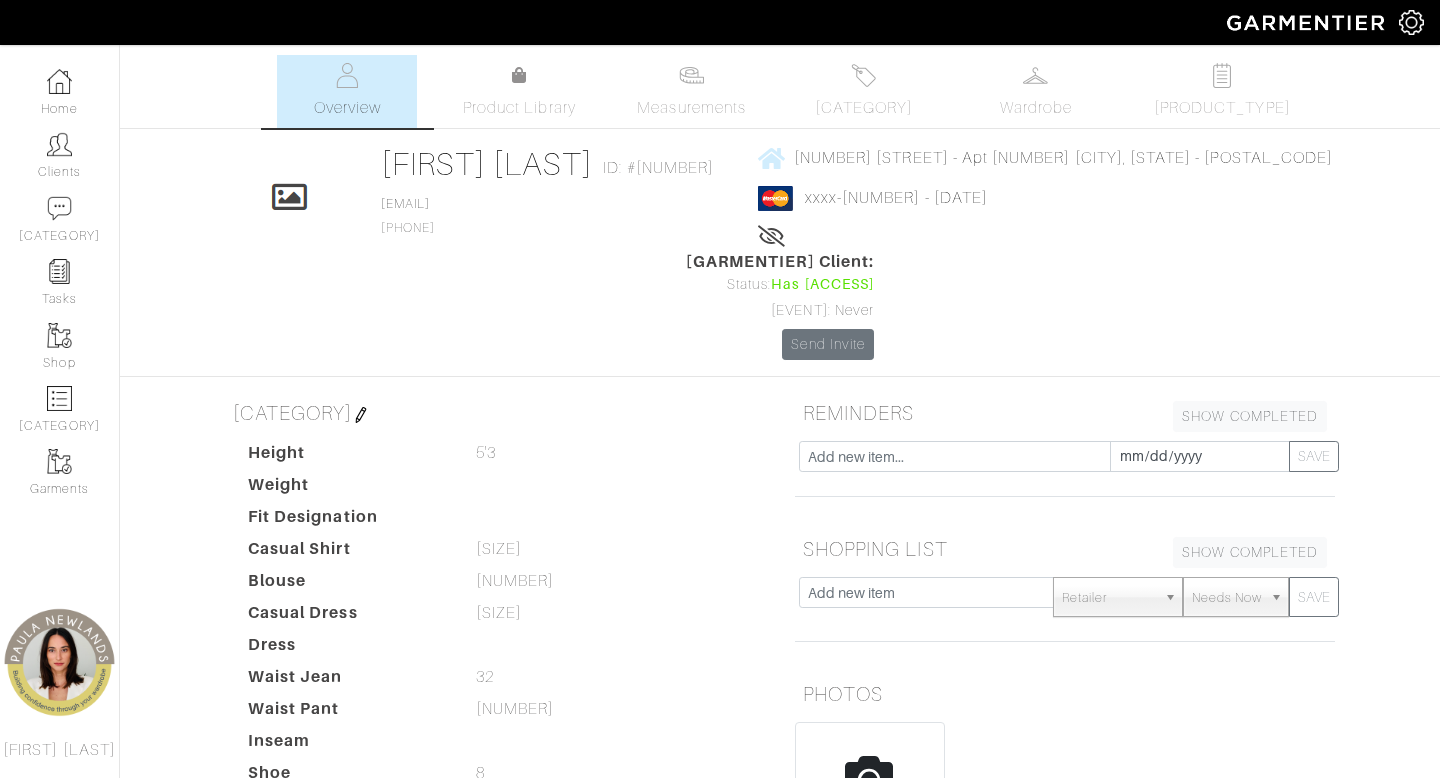 scroll, scrollTop: 0, scrollLeft: 0, axis: both 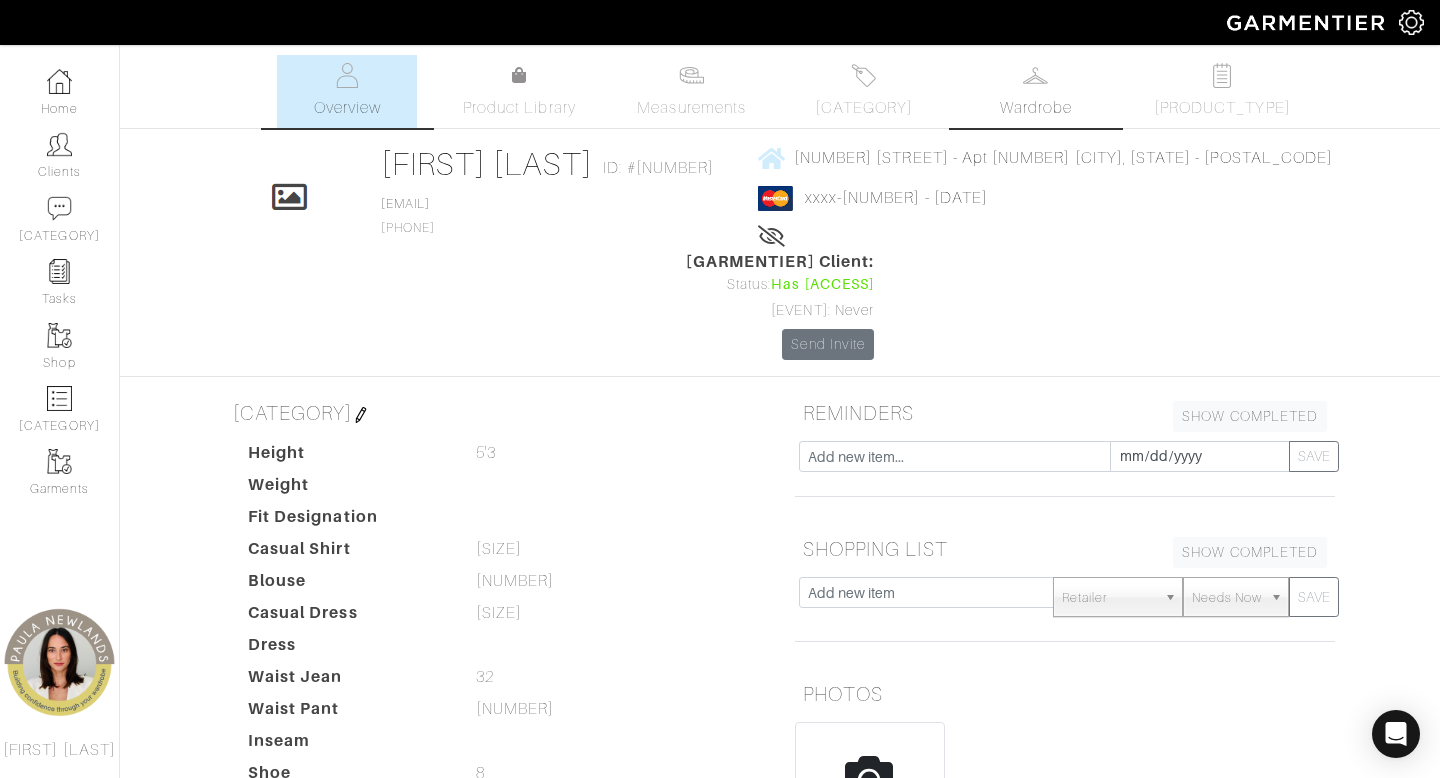 click on "Wardrobe" at bounding box center [1036, 108] 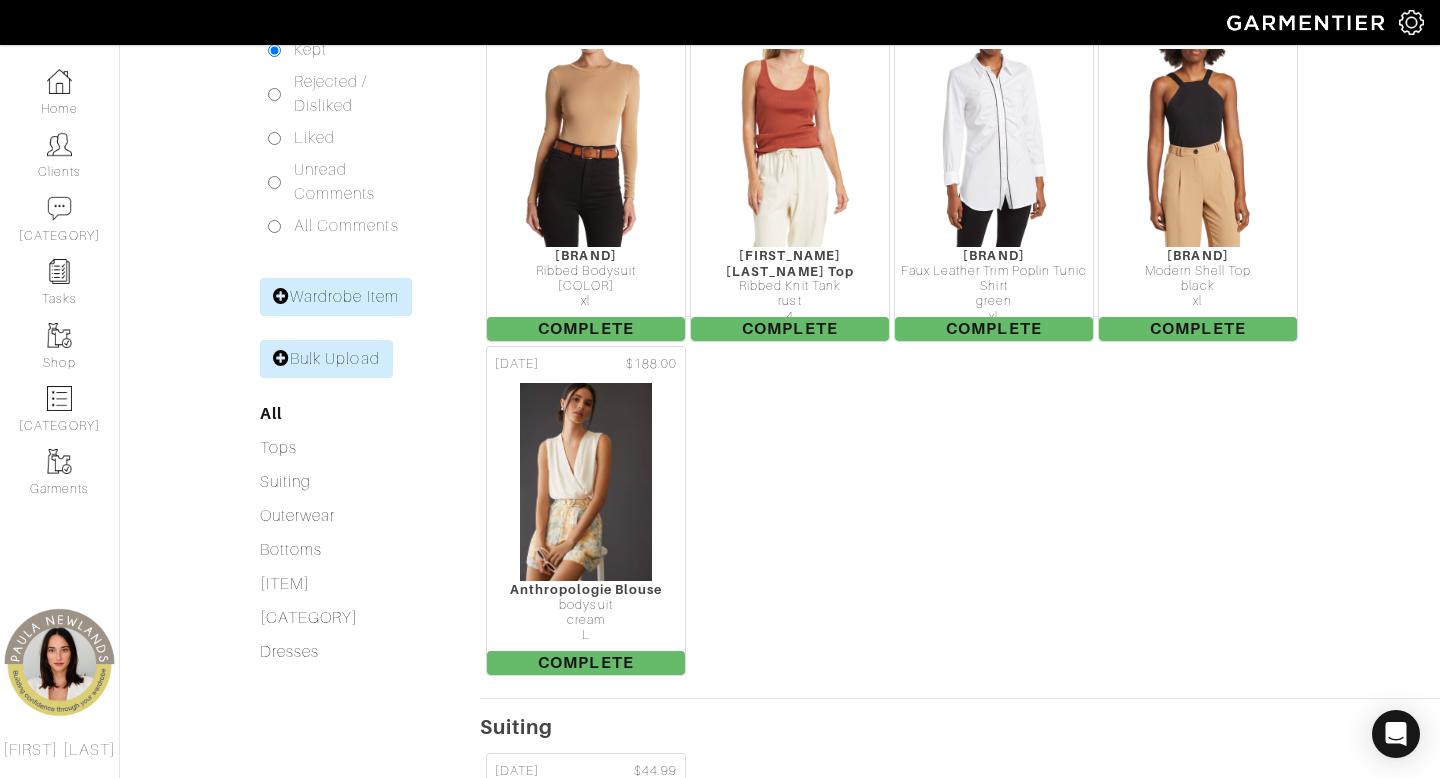 scroll, scrollTop: 0, scrollLeft: 0, axis: both 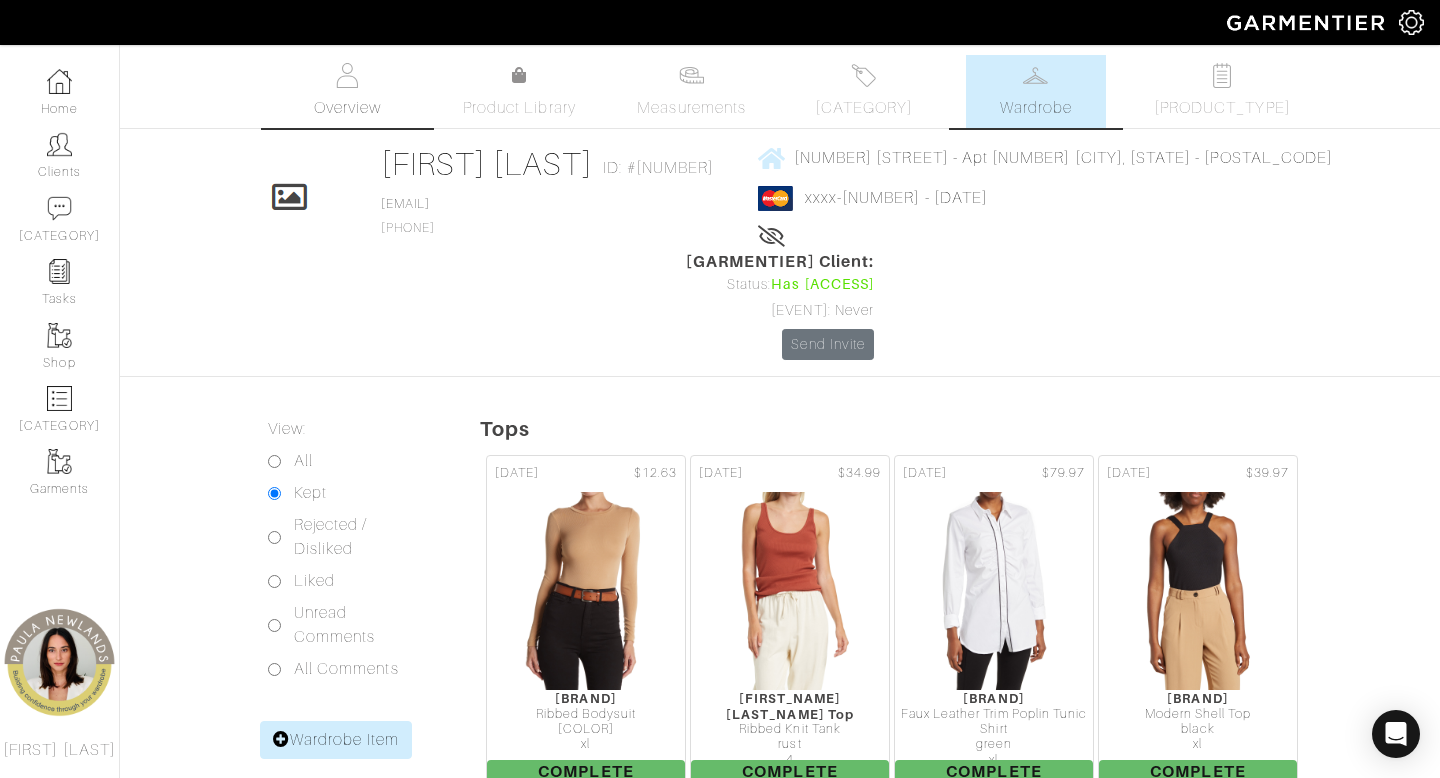 click on "Overview" at bounding box center (347, 108) 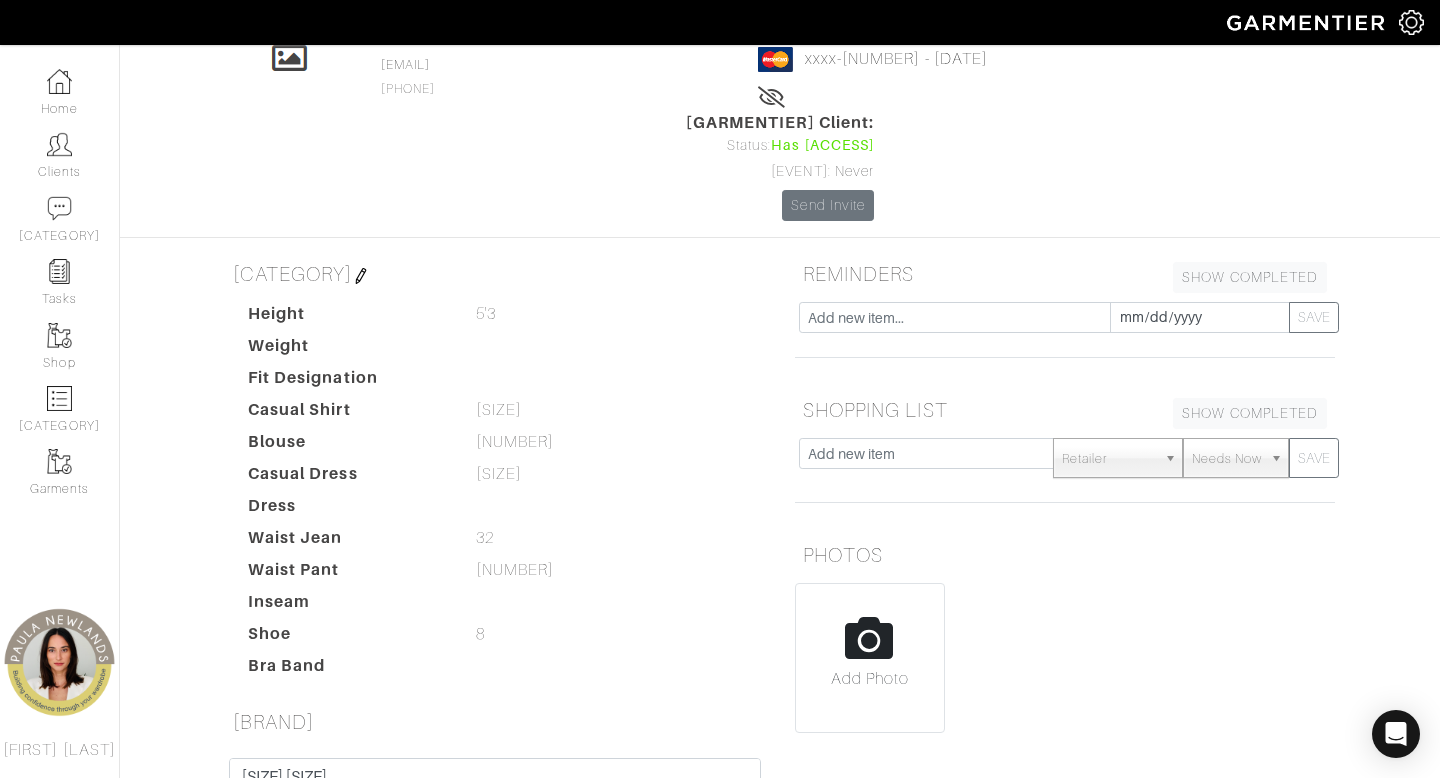 scroll, scrollTop: 0, scrollLeft: 0, axis: both 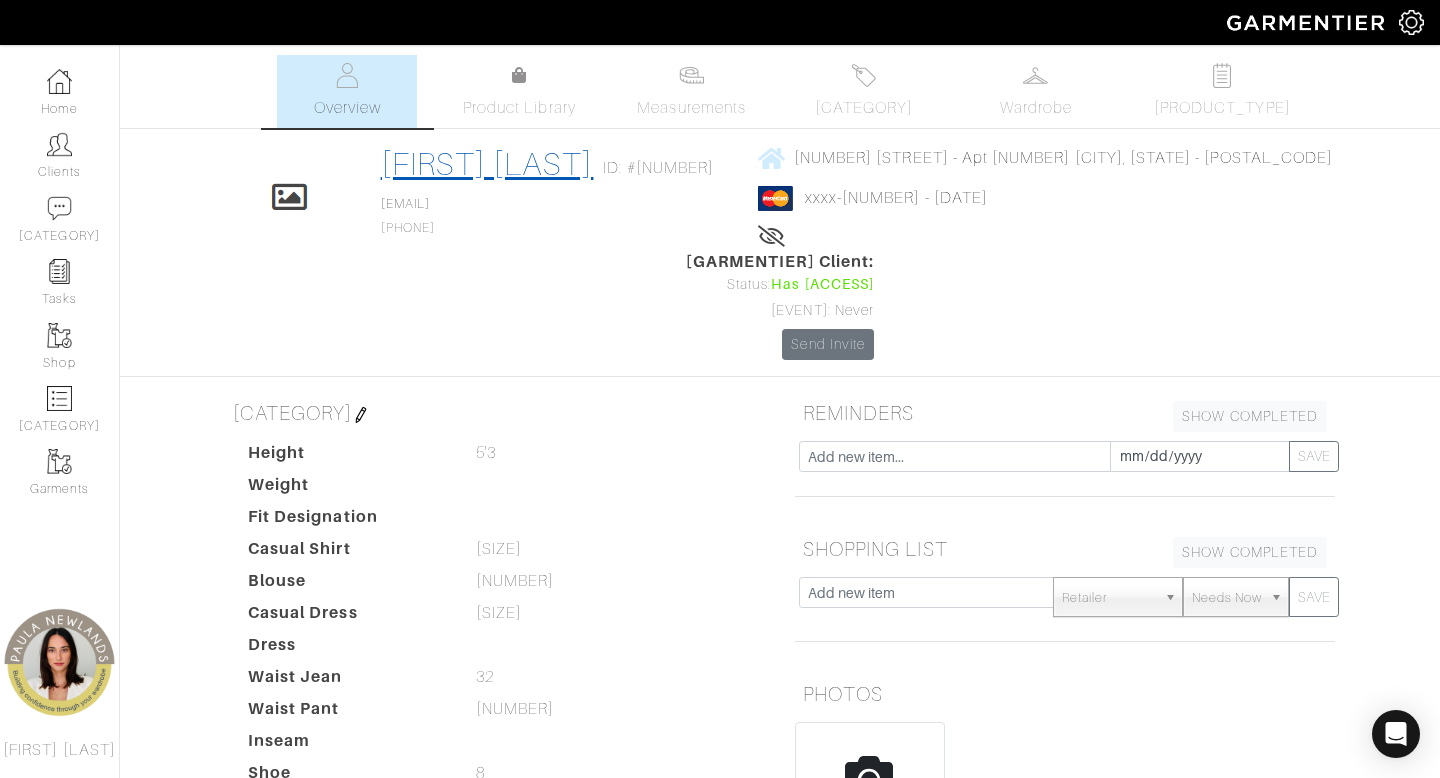 click on "Brooke Herigon" at bounding box center [487, 164] 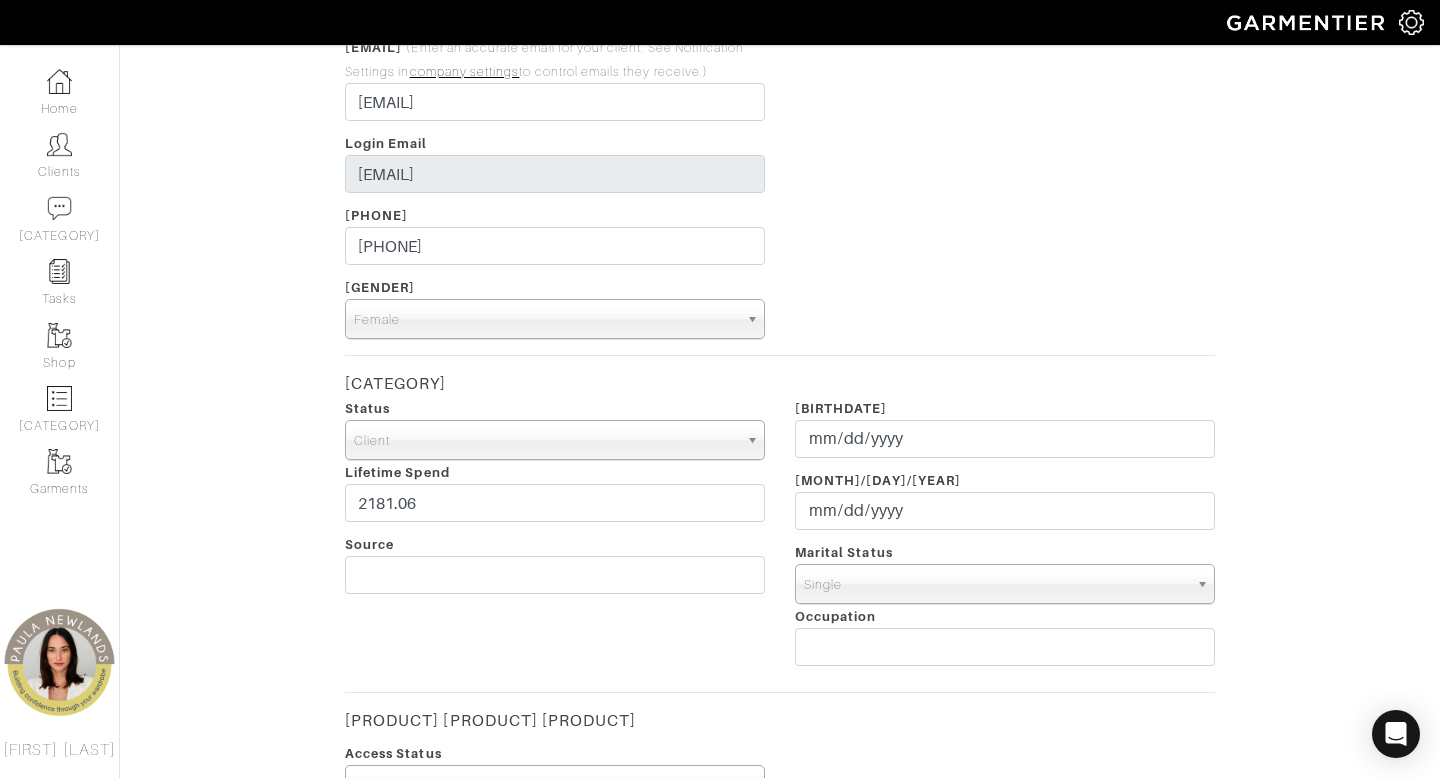 scroll, scrollTop: 0, scrollLeft: 0, axis: both 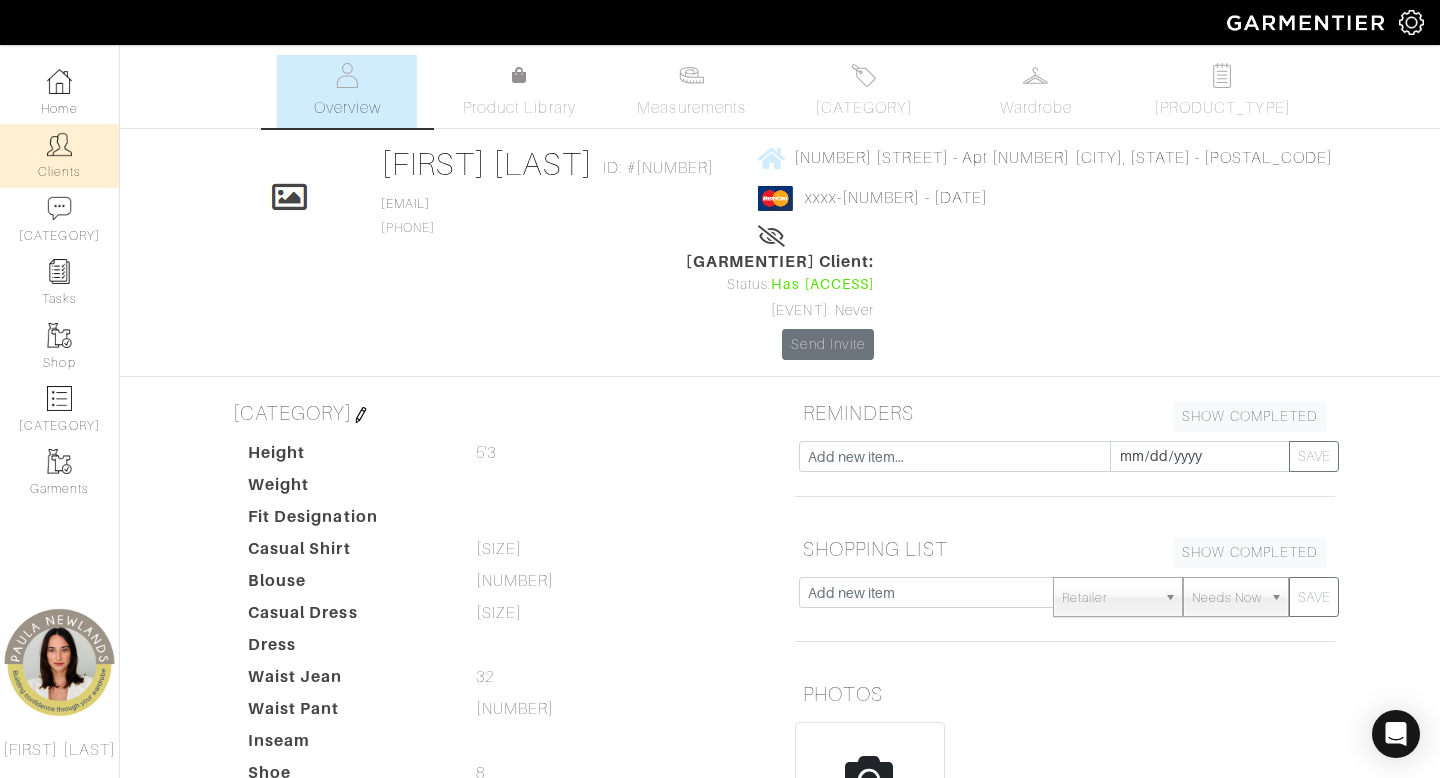 click at bounding box center (59, 144) 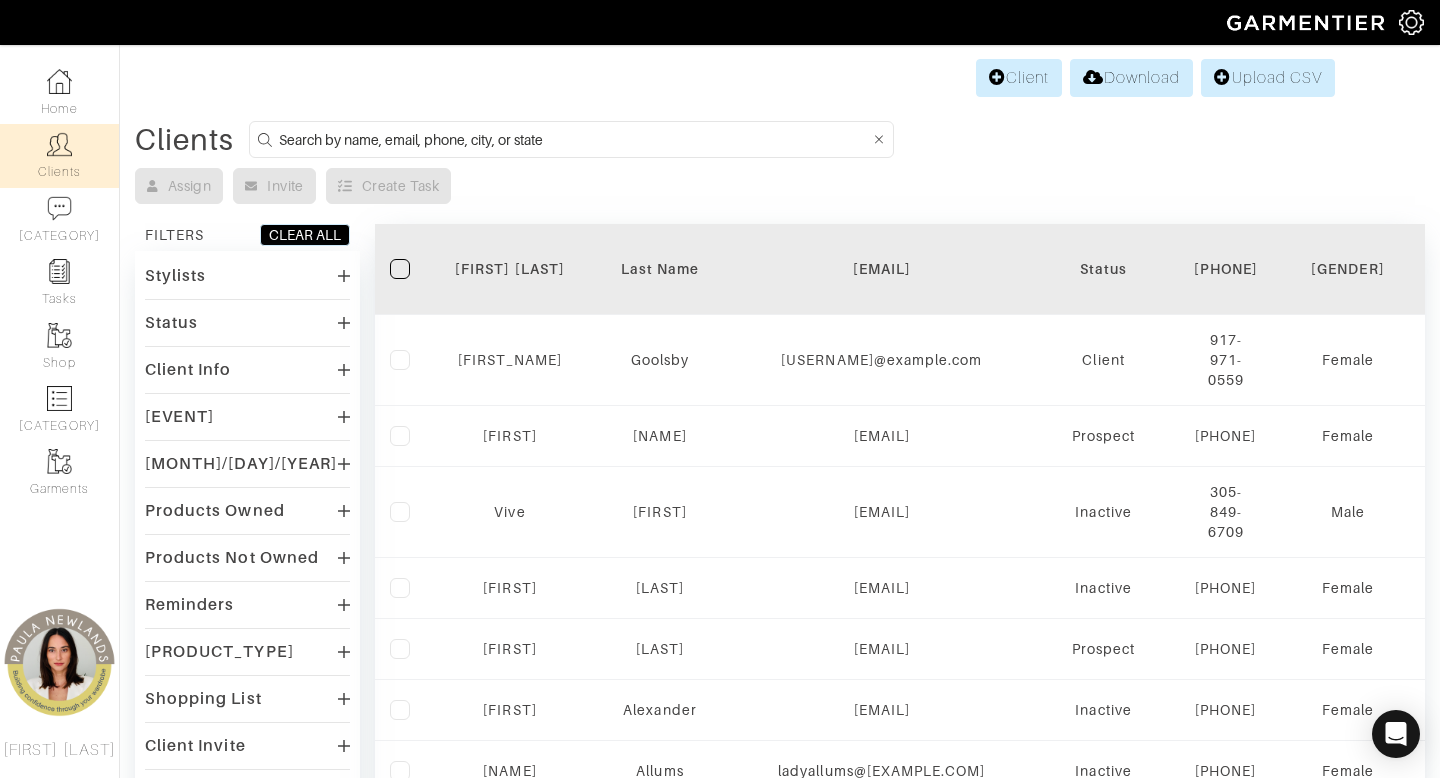 click at bounding box center (574, 139) 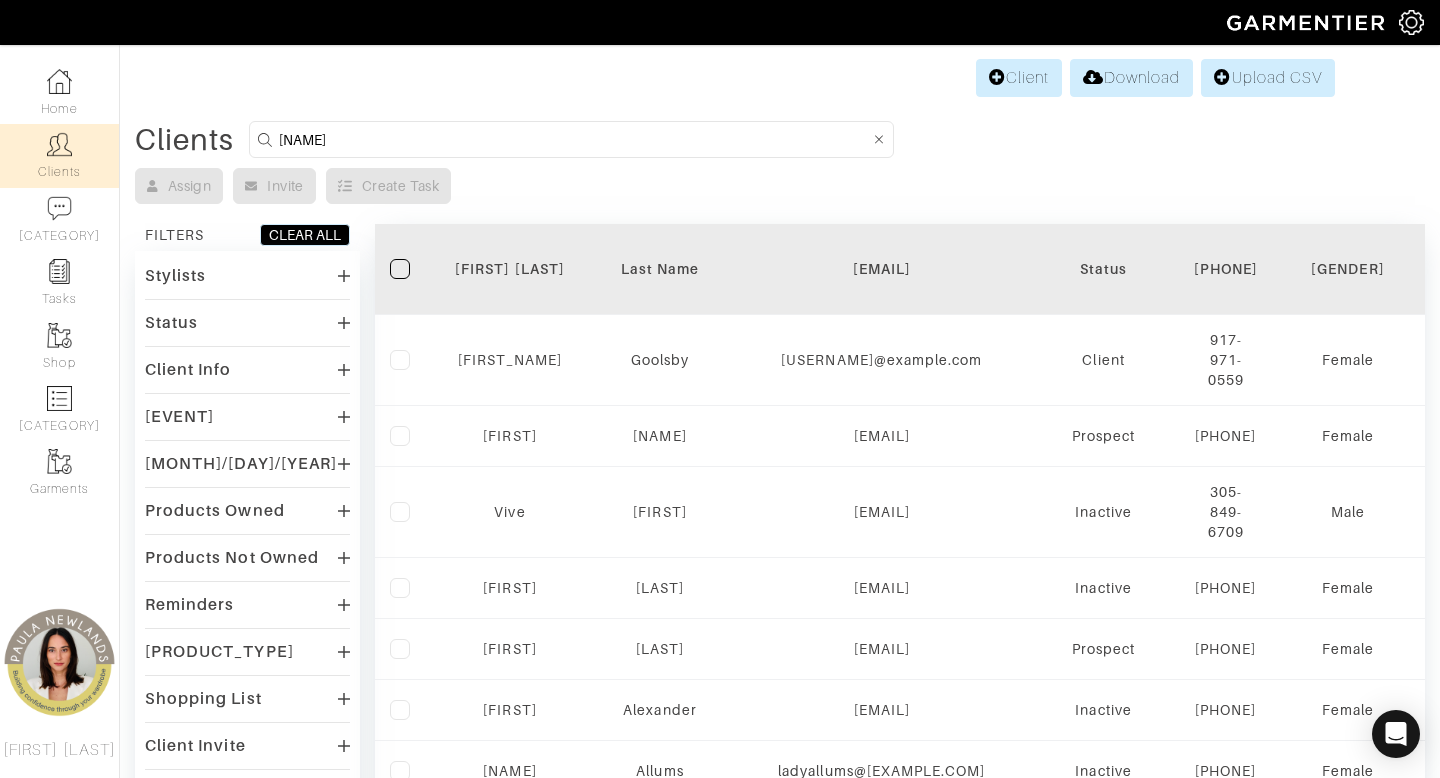 type on "emaline" 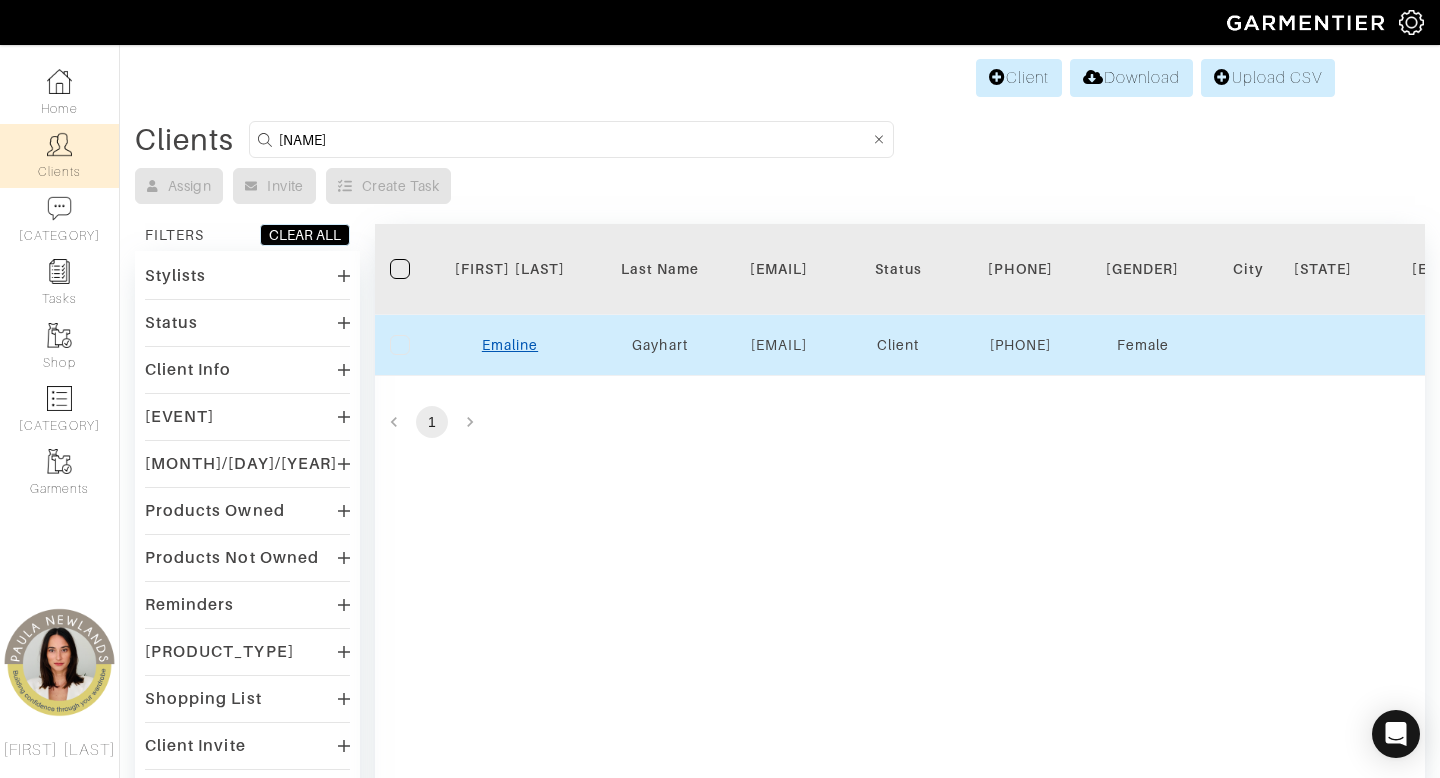 click on "Emaline" at bounding box center [510, 345] 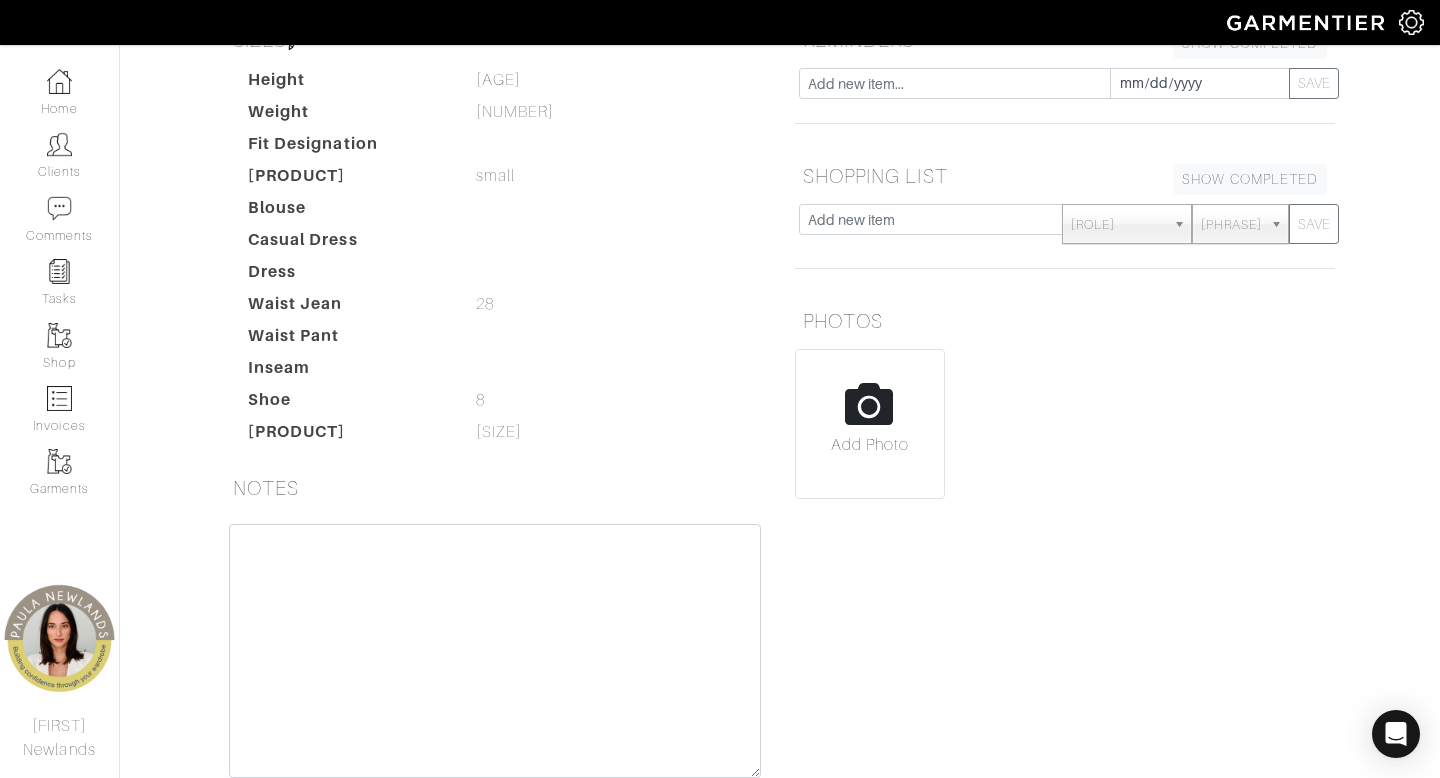 scroll, scrollTop: 0, scrollLeft: 0, axis: both 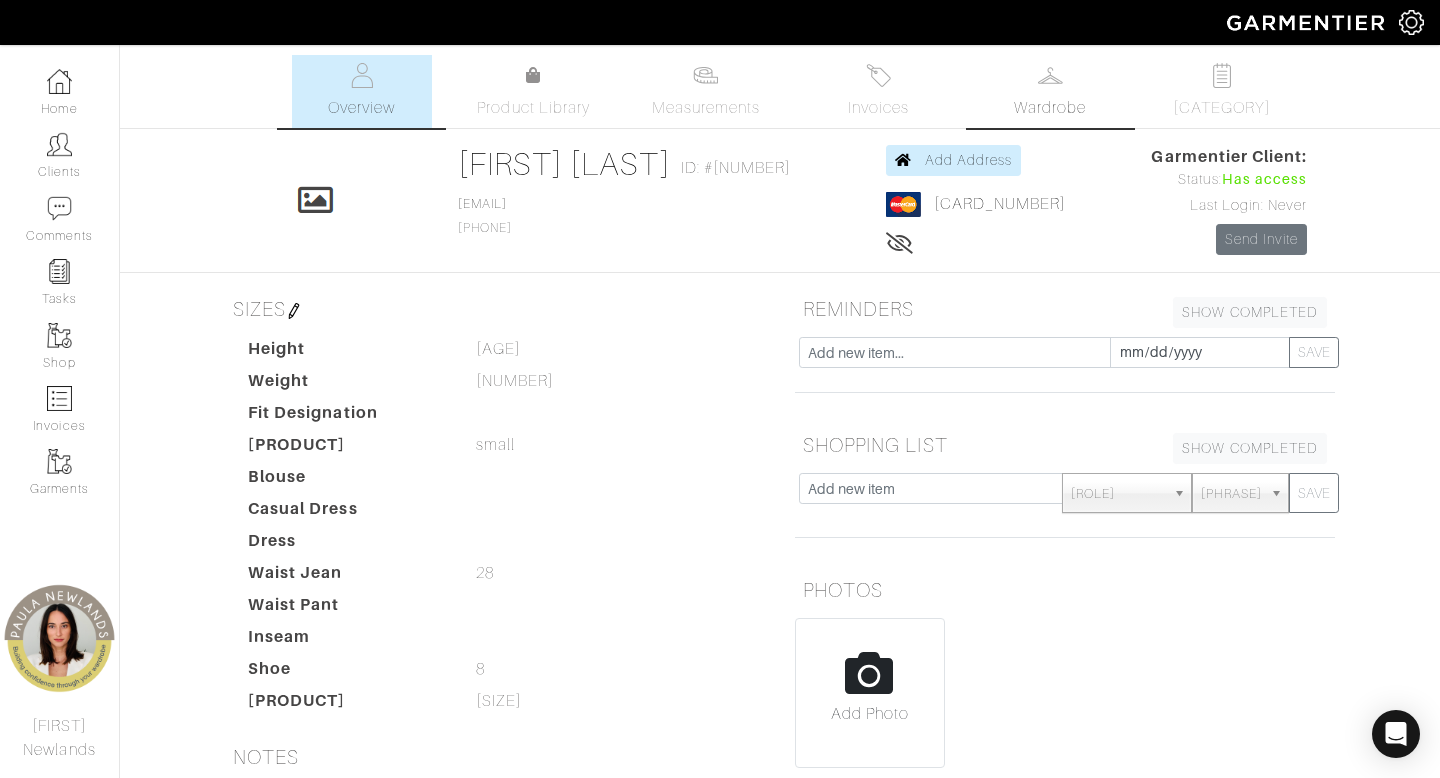click on "Wardrobe" at bounding box center (1050, 108) 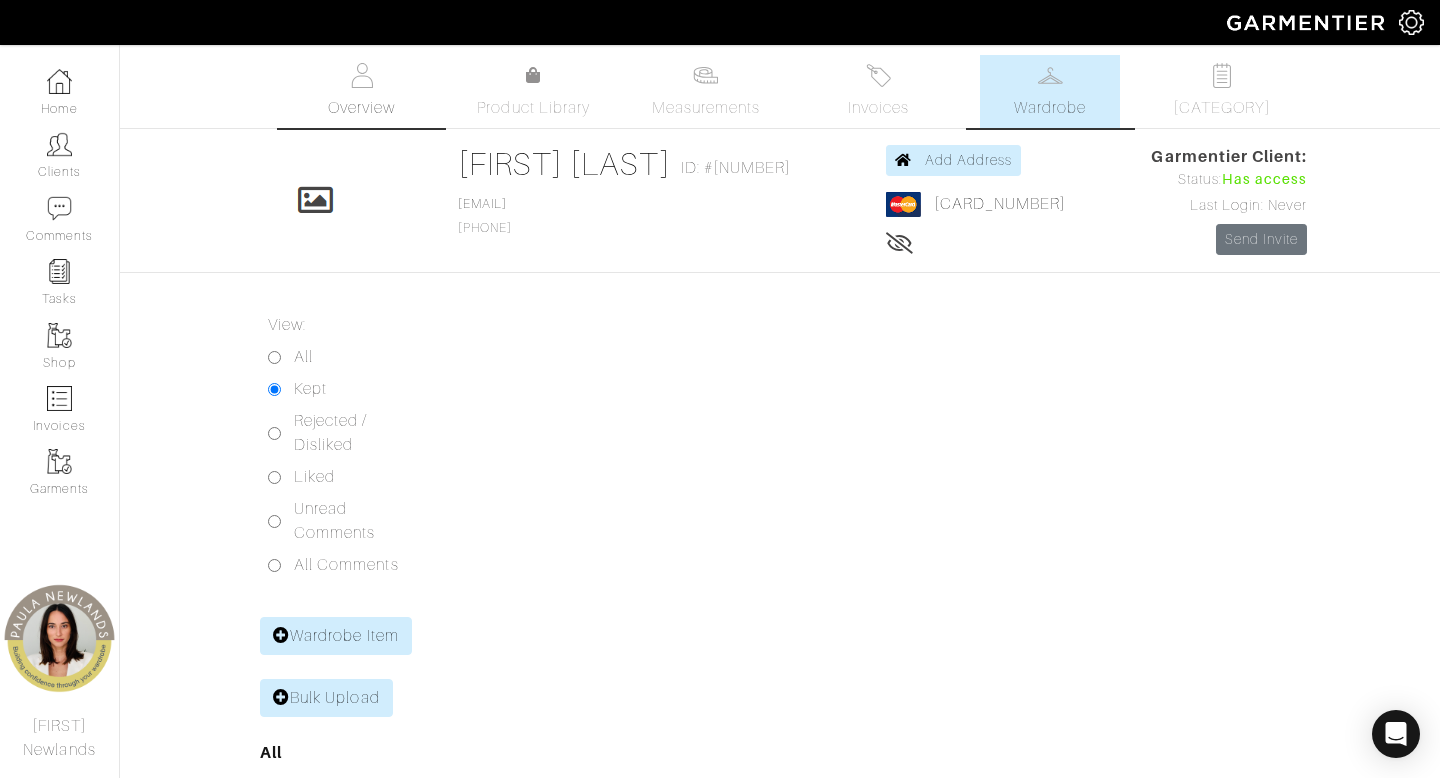 click on "Overview" at bounding box center [362, 91] 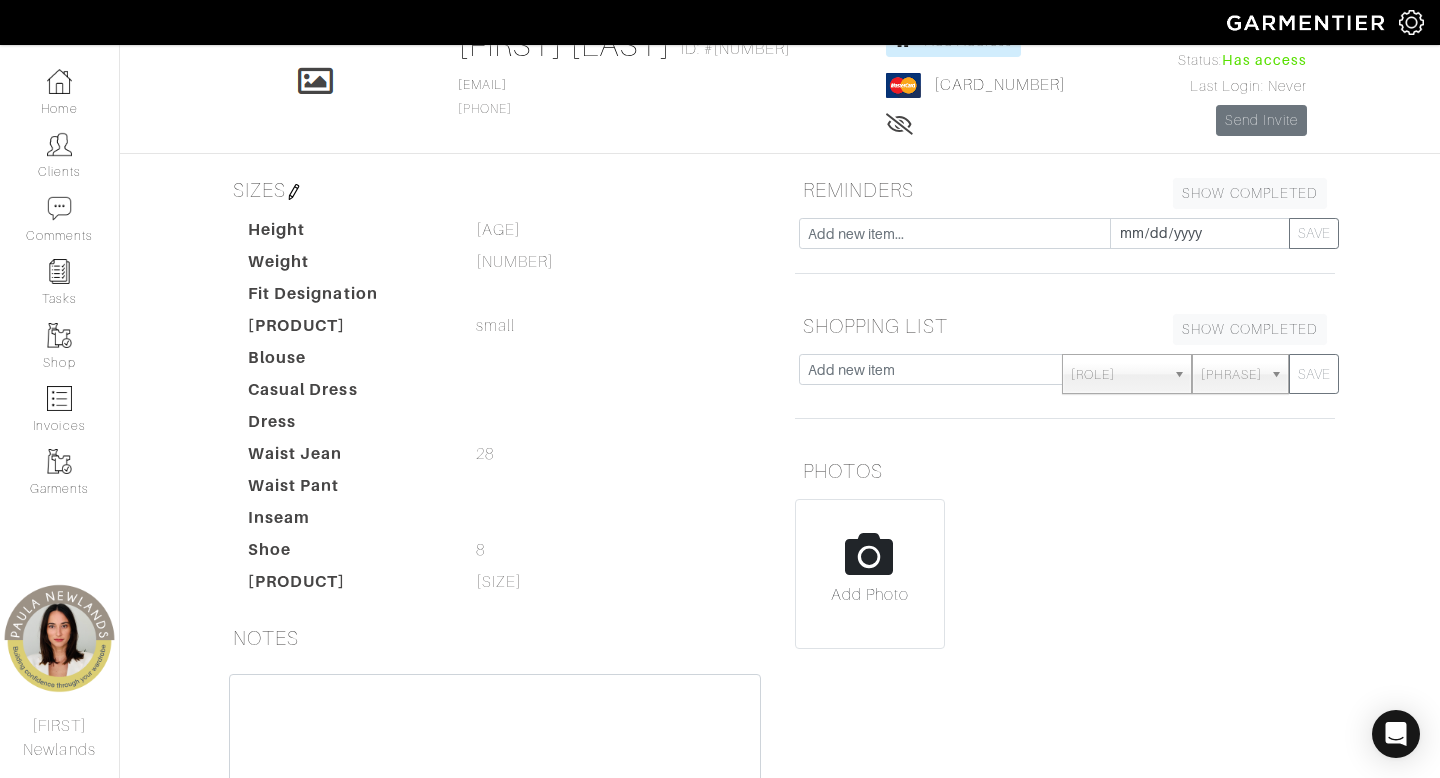 scroll, scrollTop: 0, scrollLeft: 0, axis: both 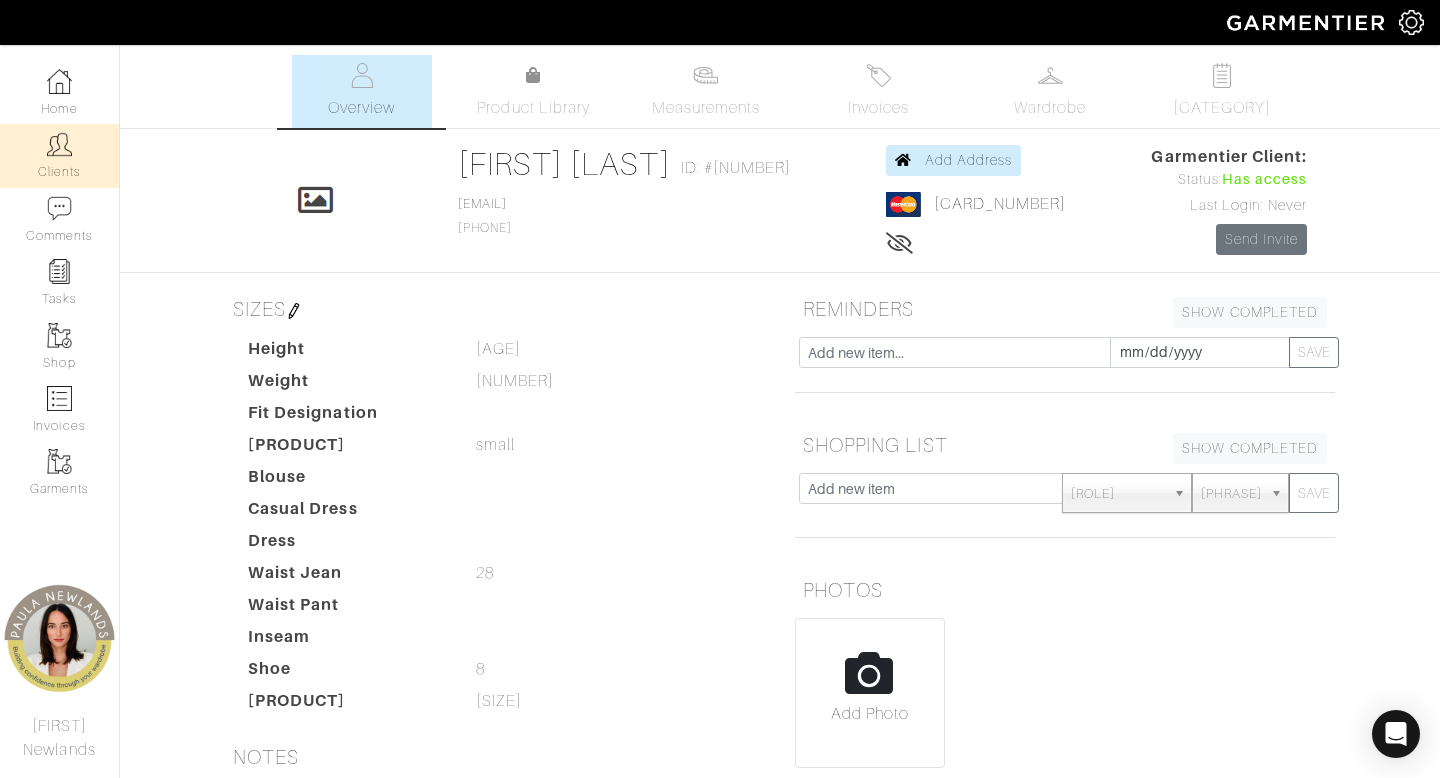 click on "Clients" at bounding box center [59, 155] 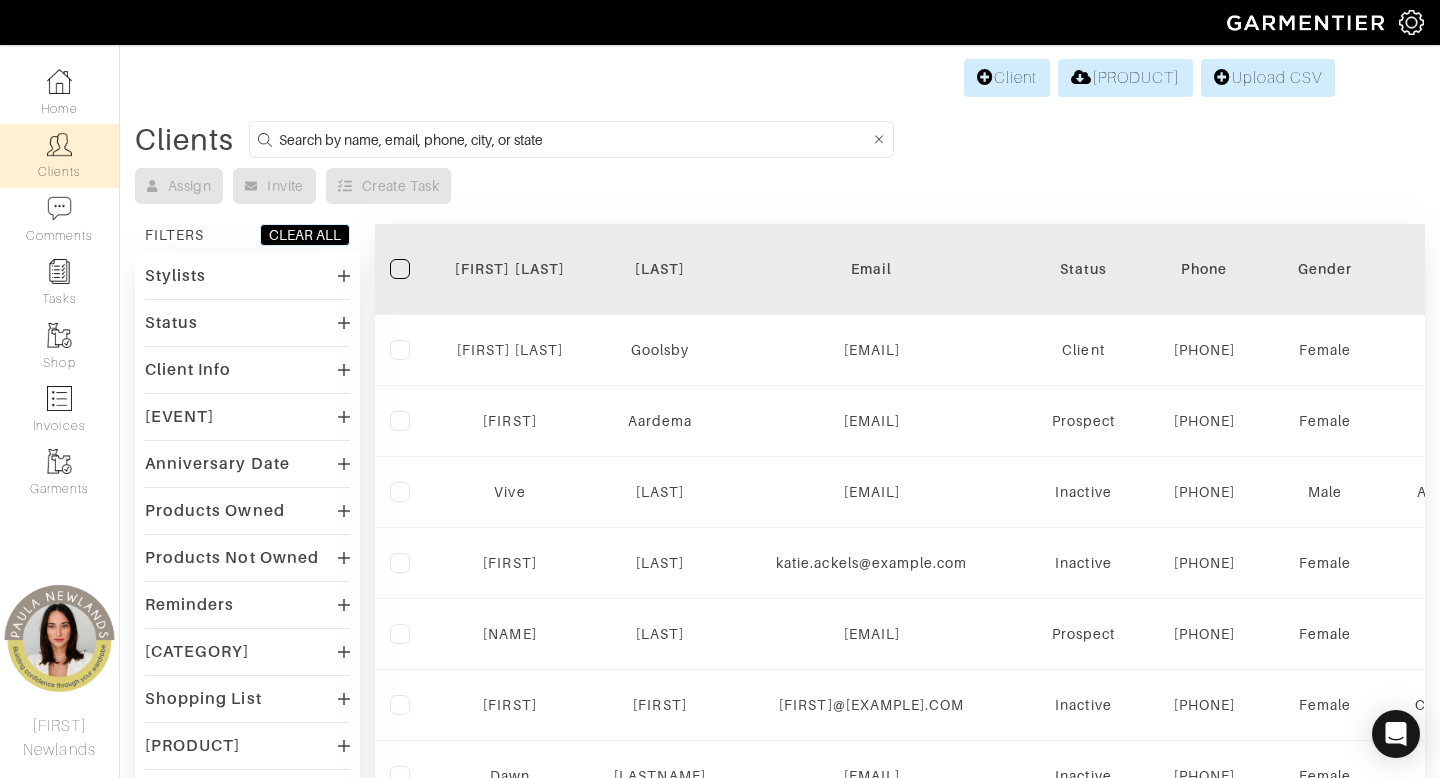 click at bounding box center [574, 139] 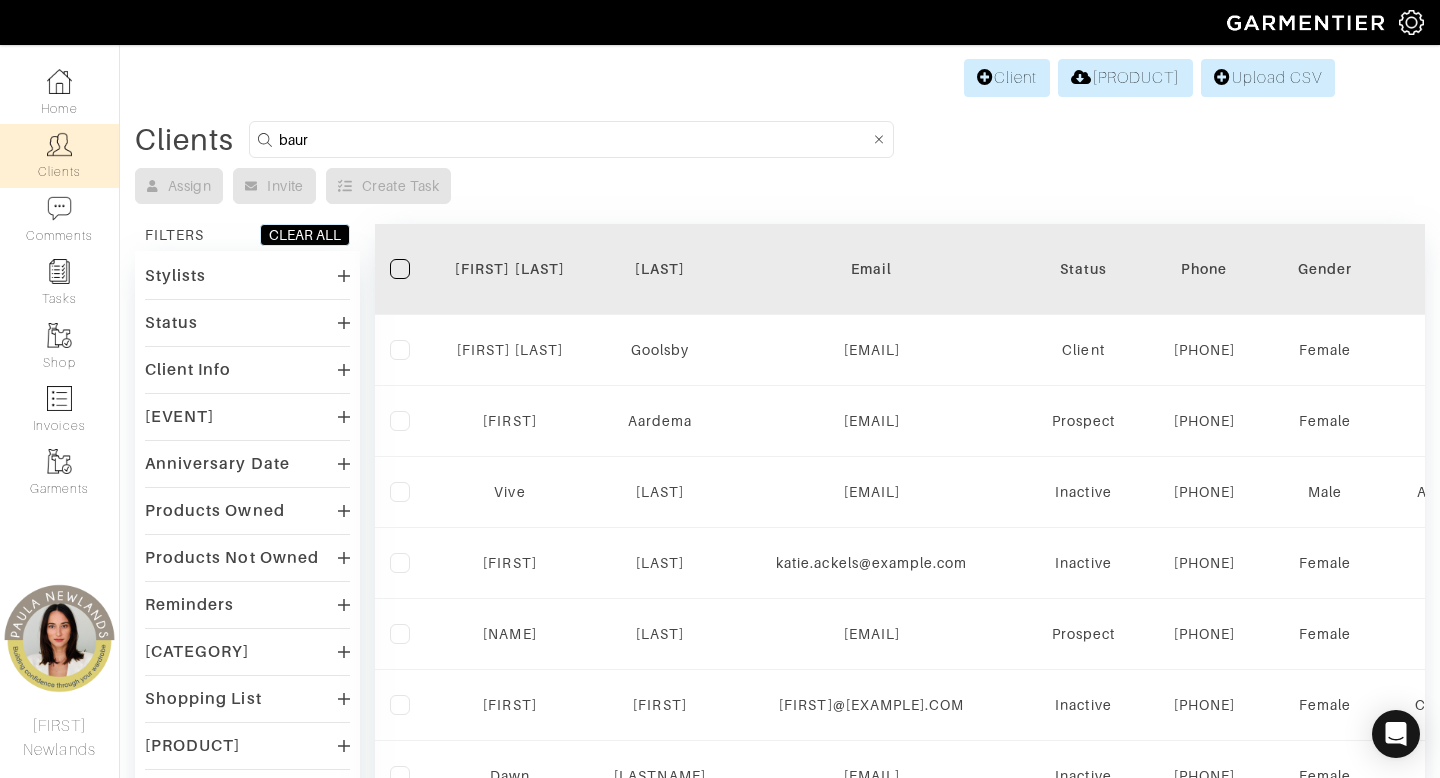 type on "baur" 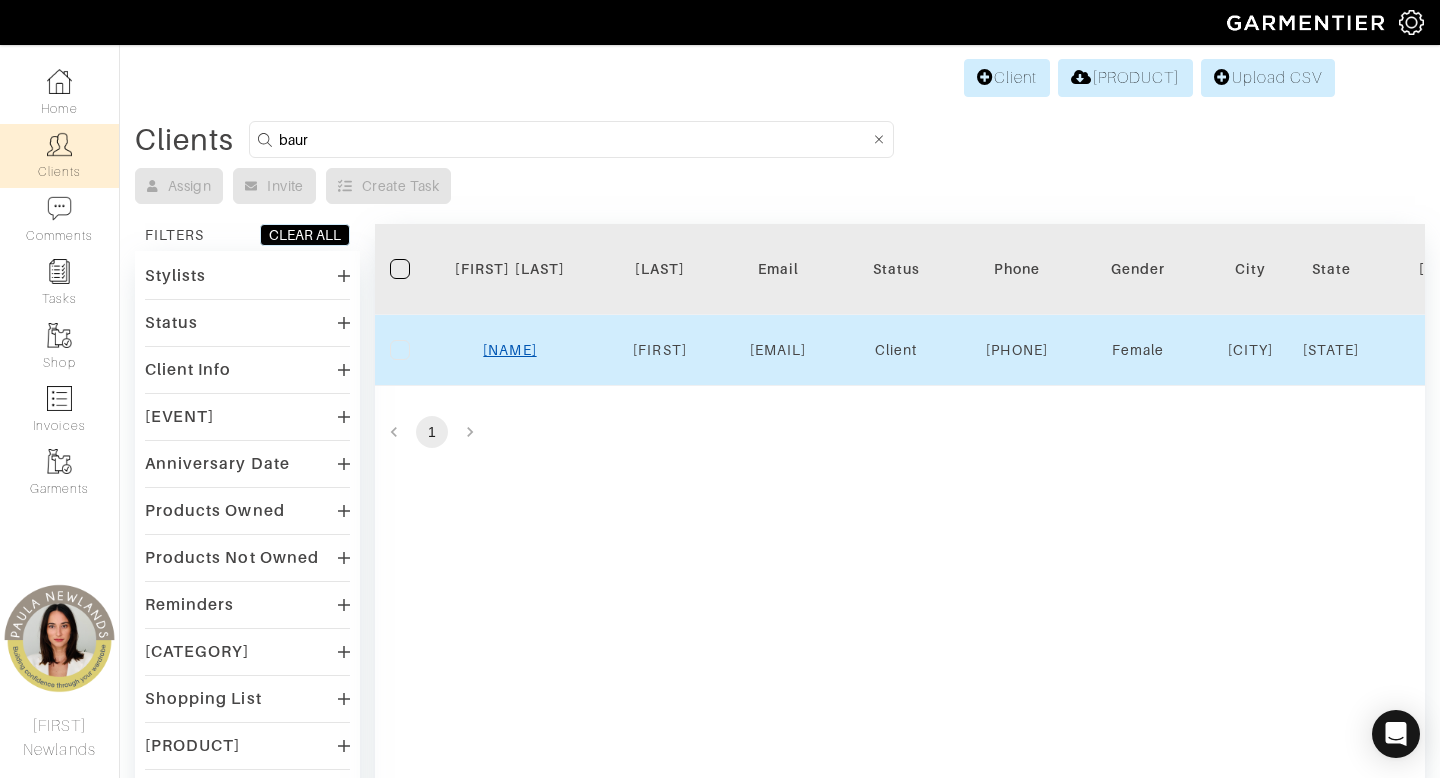 click on "[FIRST]" at bounding box center (509, 350) 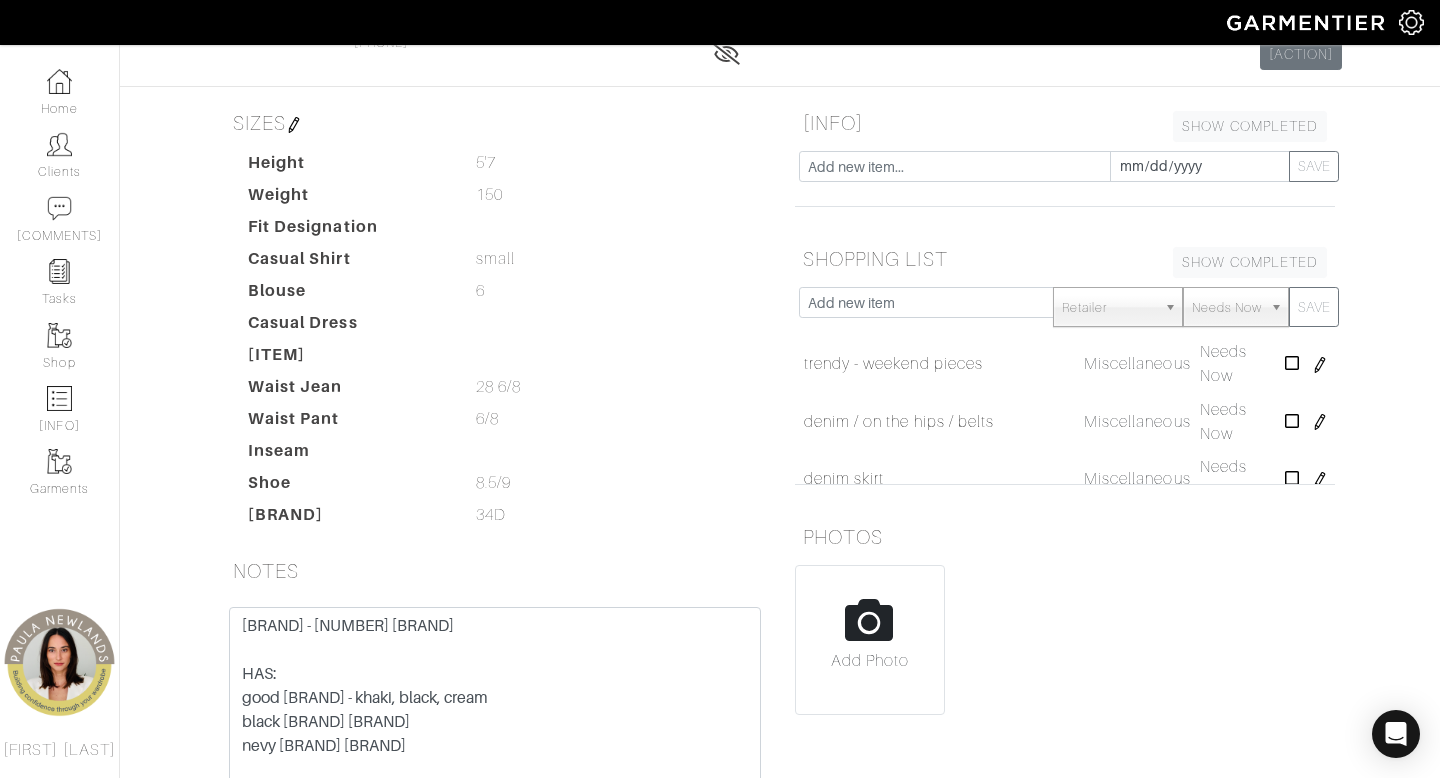 scroll, scrollTop: 0, scrollLeft: 0, axis: both 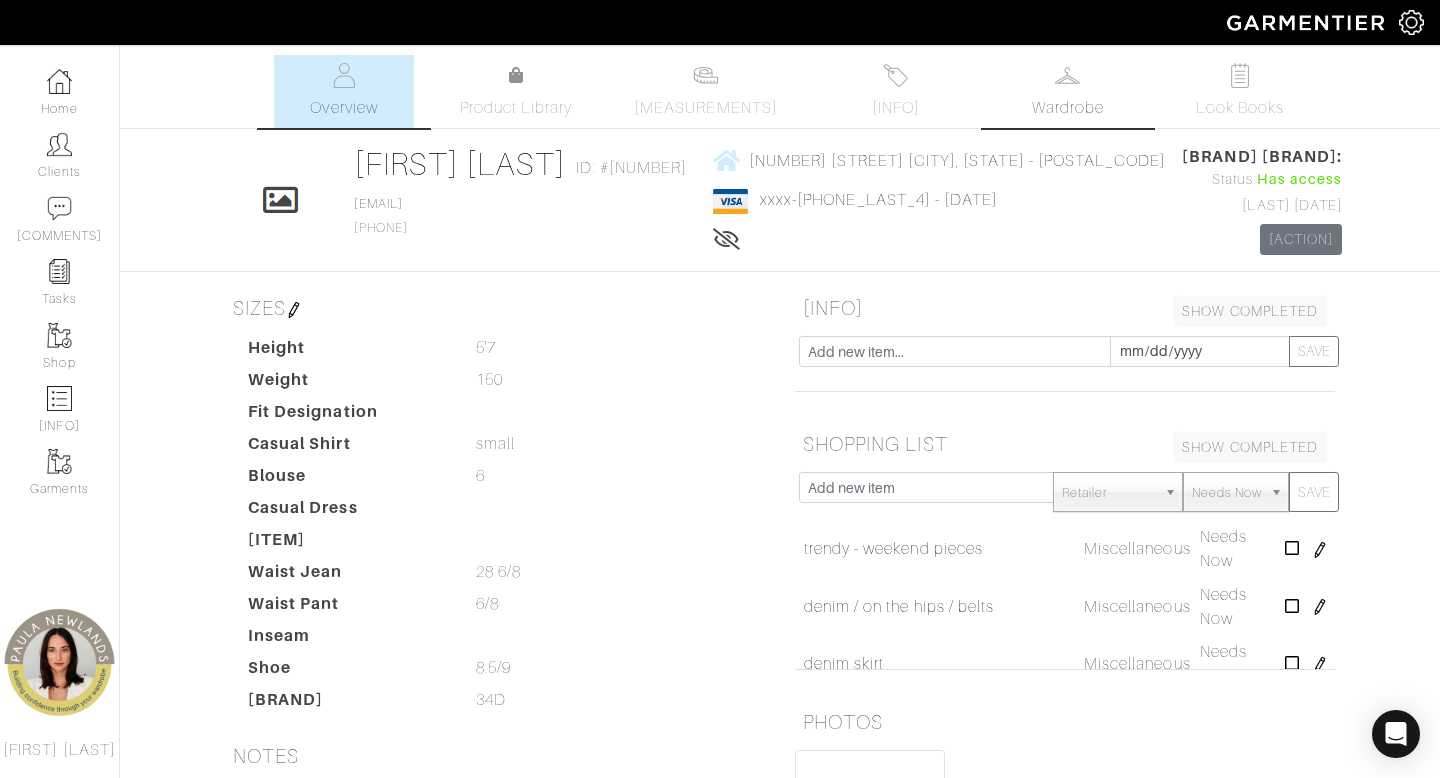 click on "[PRODUCT]" at bounding box center (1068, 108) 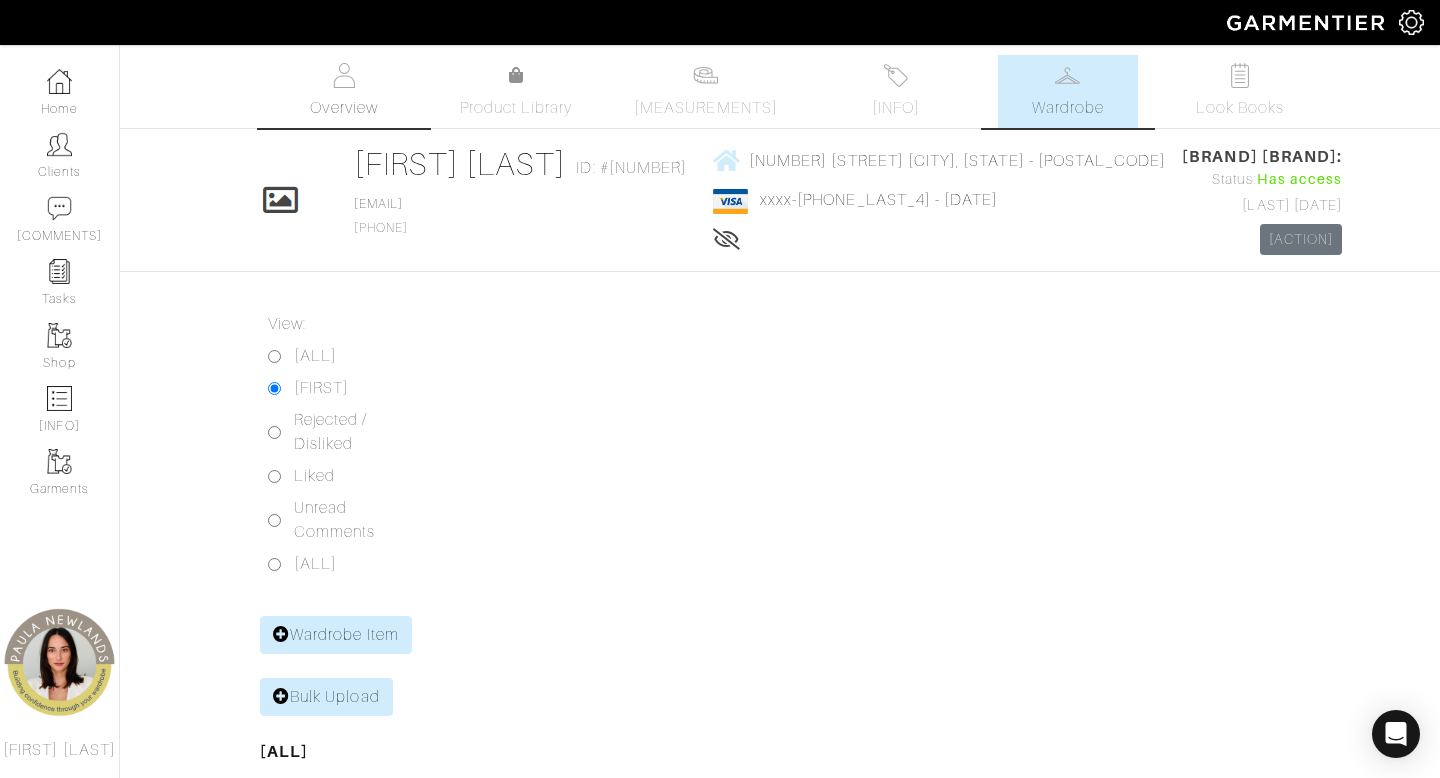 click on "Overview" at bounding box center (343, 108) 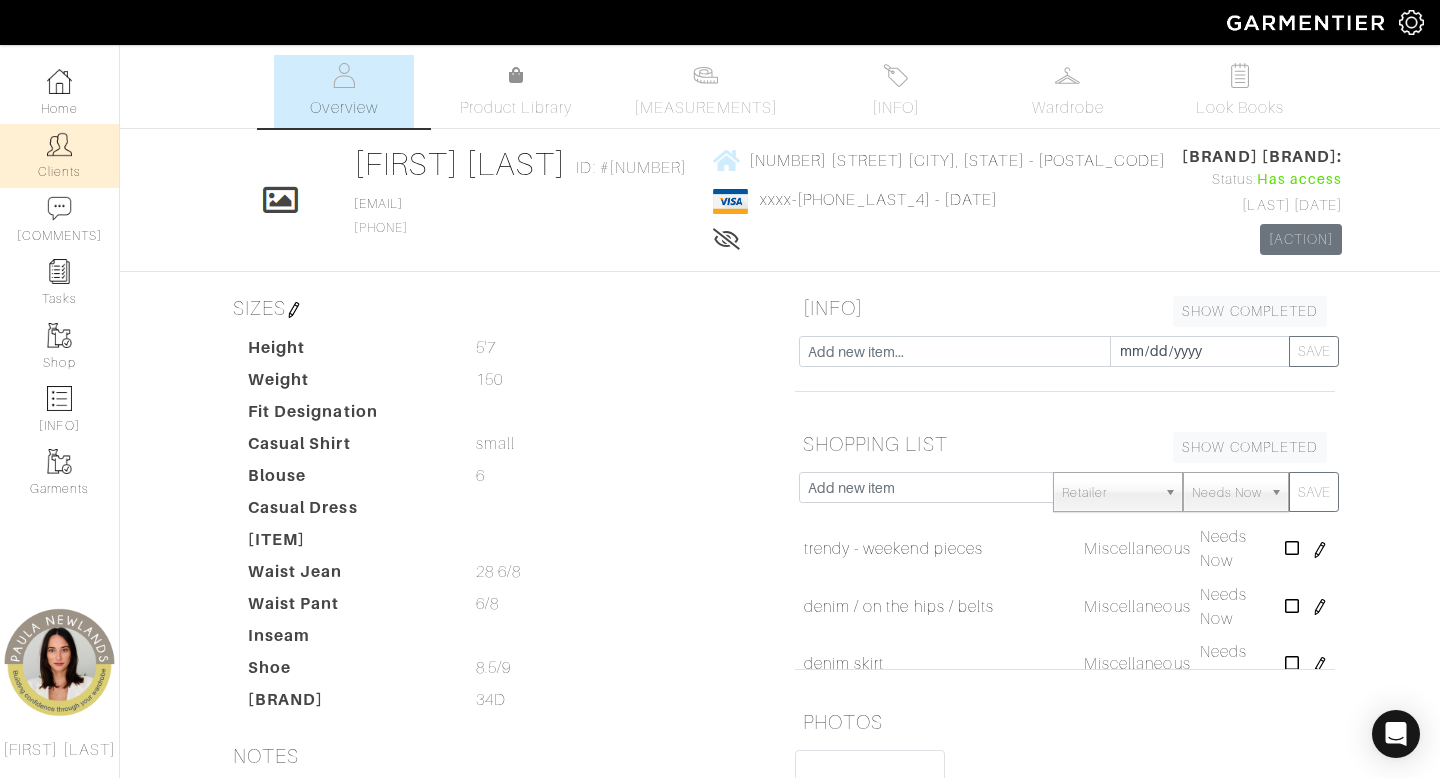 click at bounding box center (59, 144) 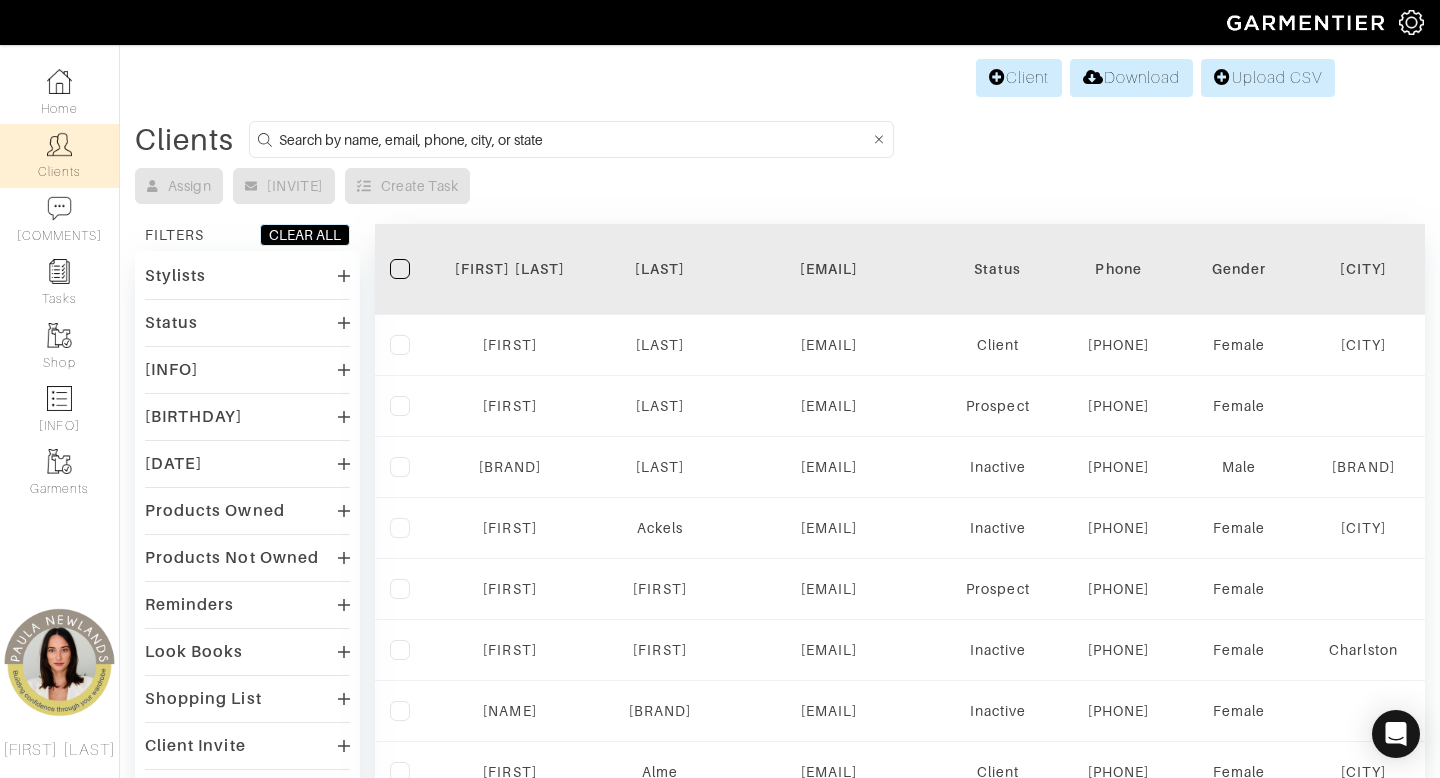 click at bounding box center (574, 139) 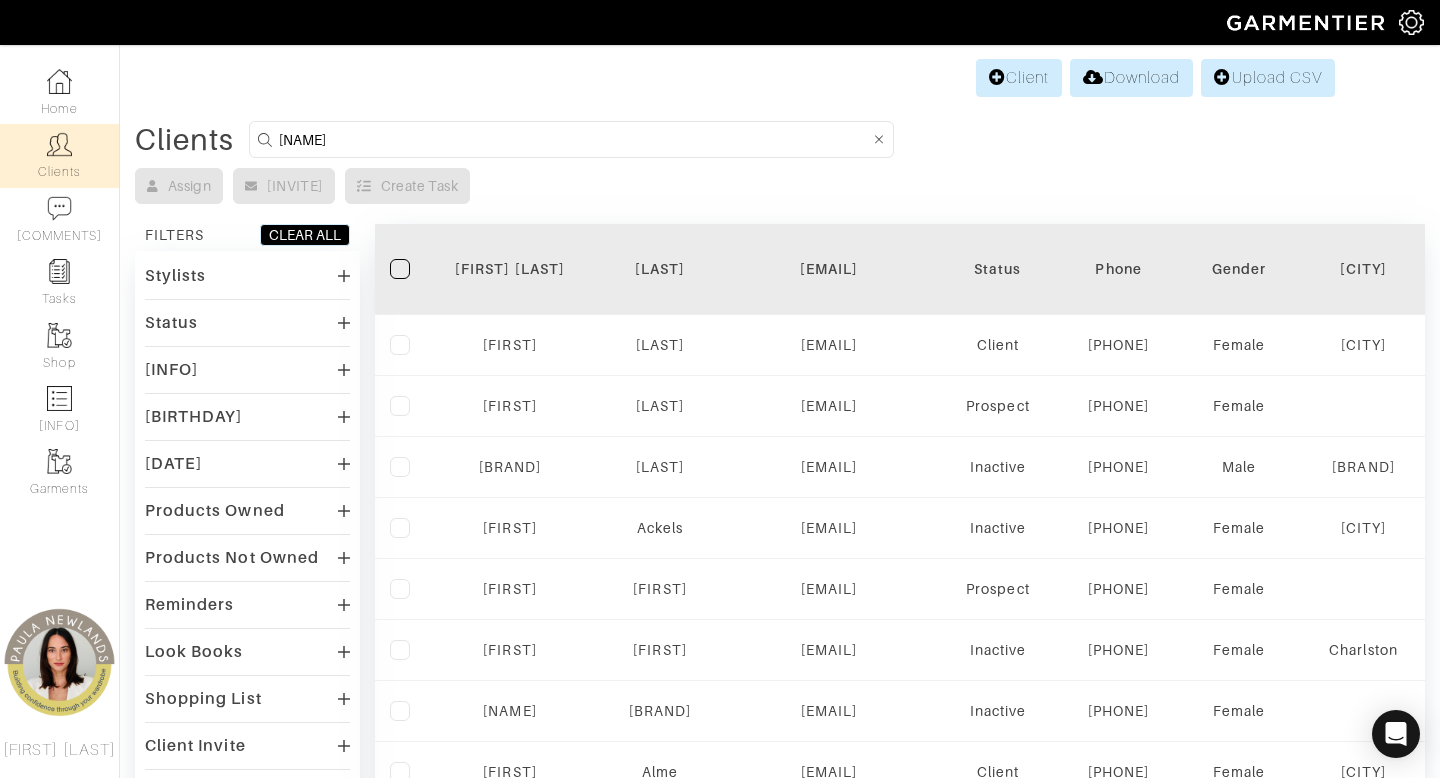type on "kelby" 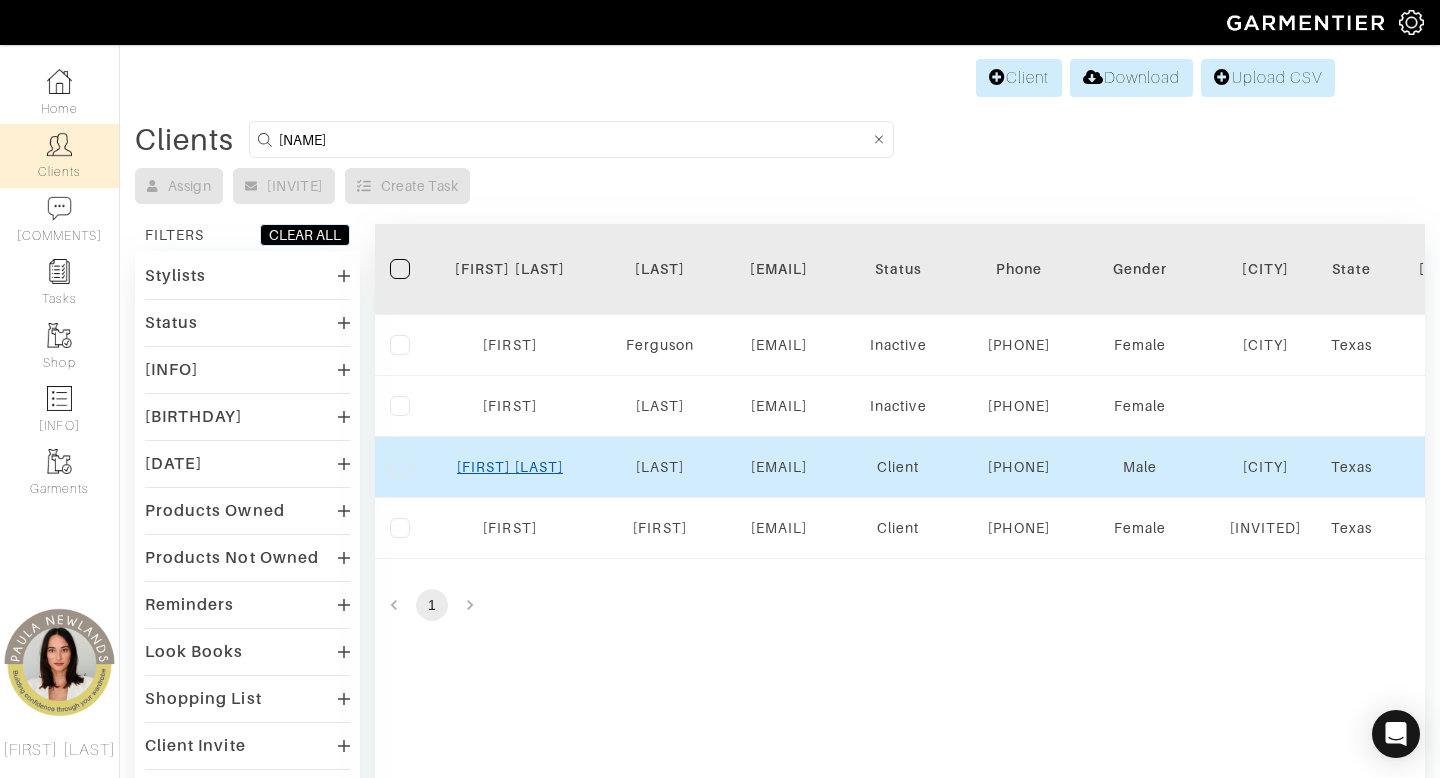 click on "Kelby" at bounding box center (510, 467) 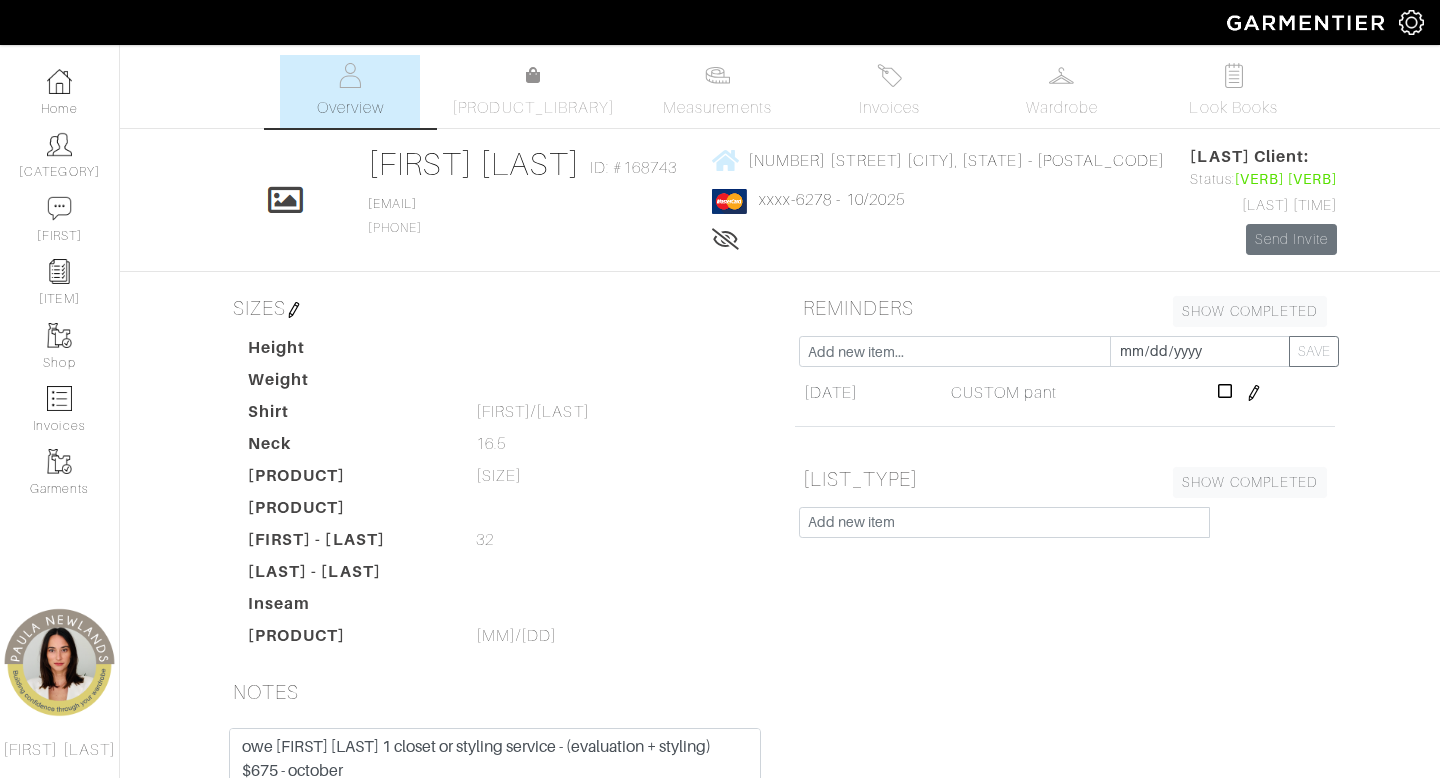 scroll, scrollTop: 0, scrollLeft: 0, axis: both 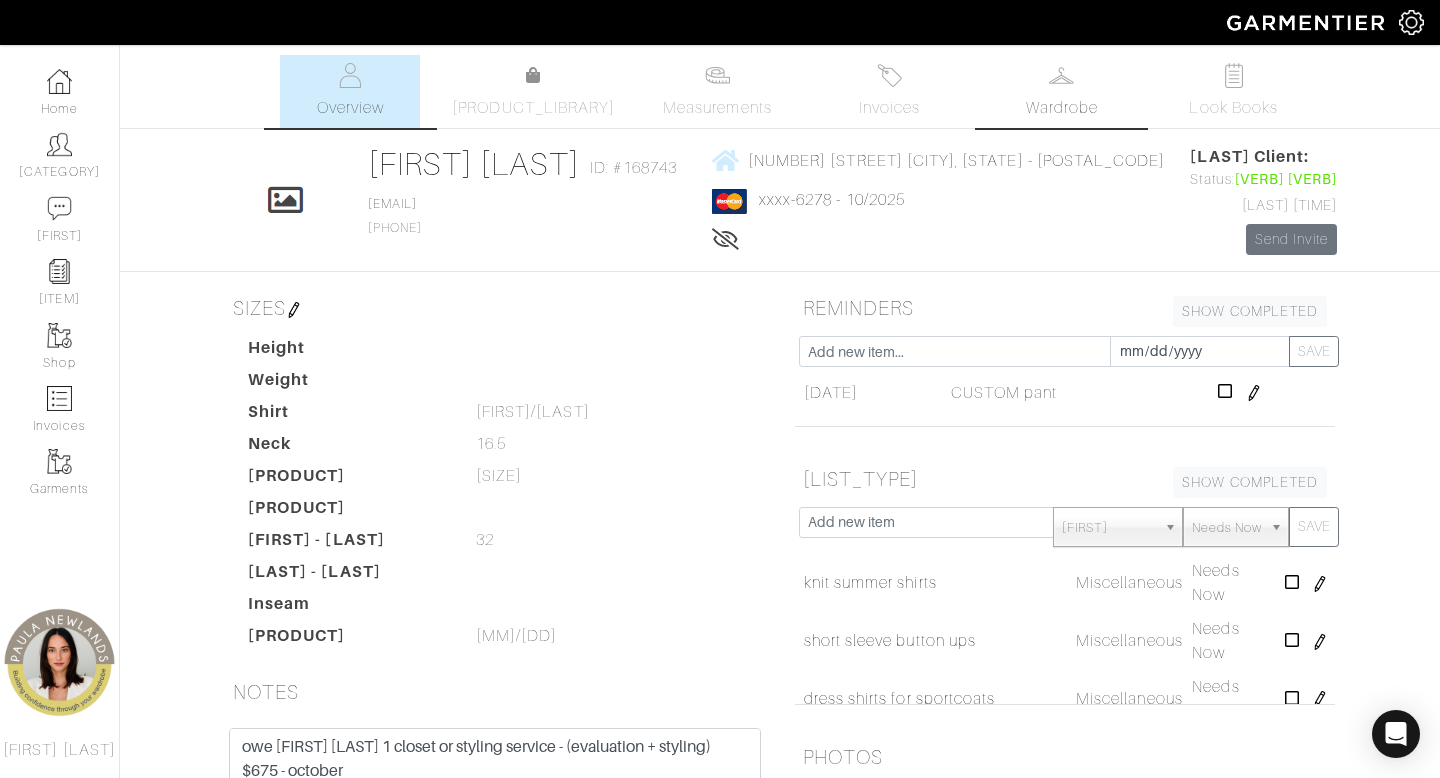 click on "Wardrobe" at bounding box center (1062, 108) 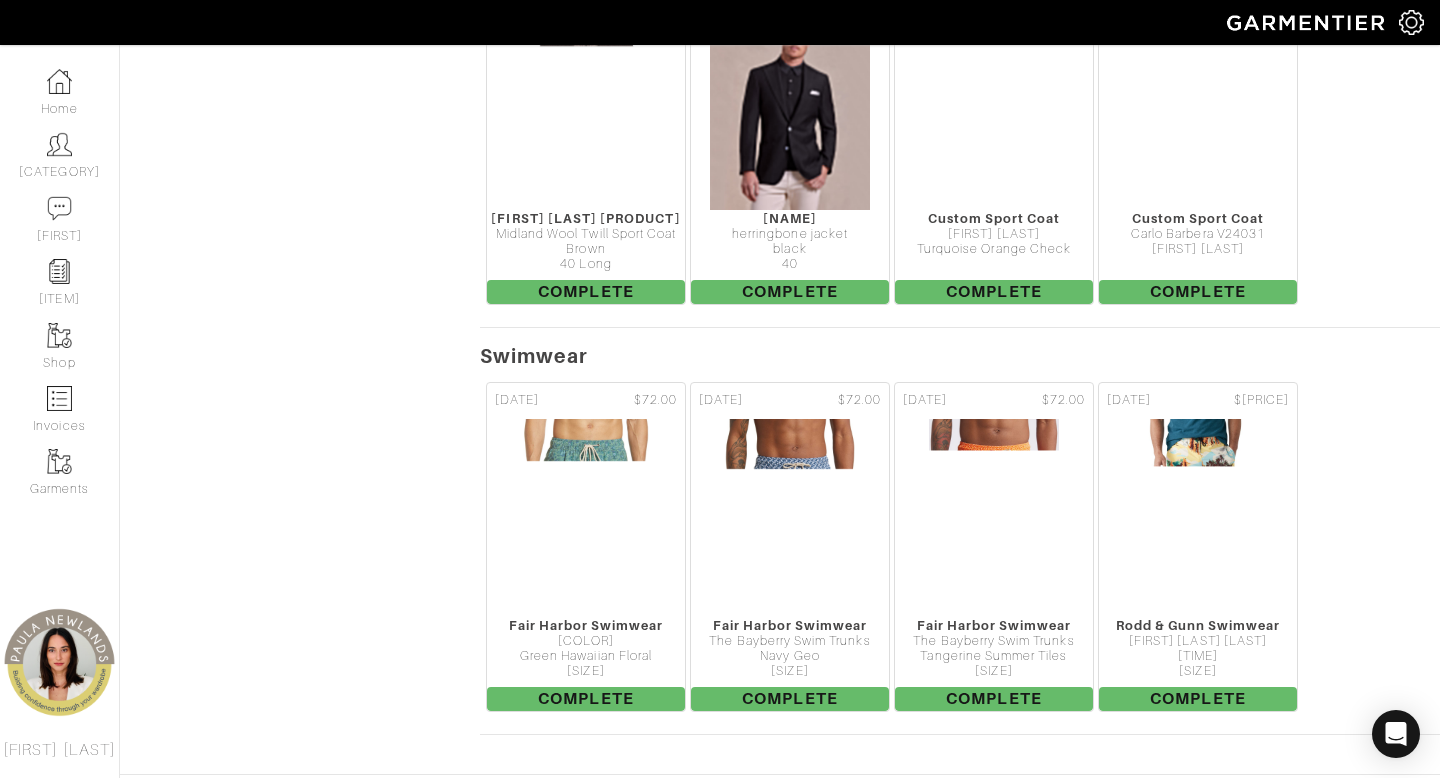 scroll, scrollTop: 14576, scrollLeft: 0, axis: vertical 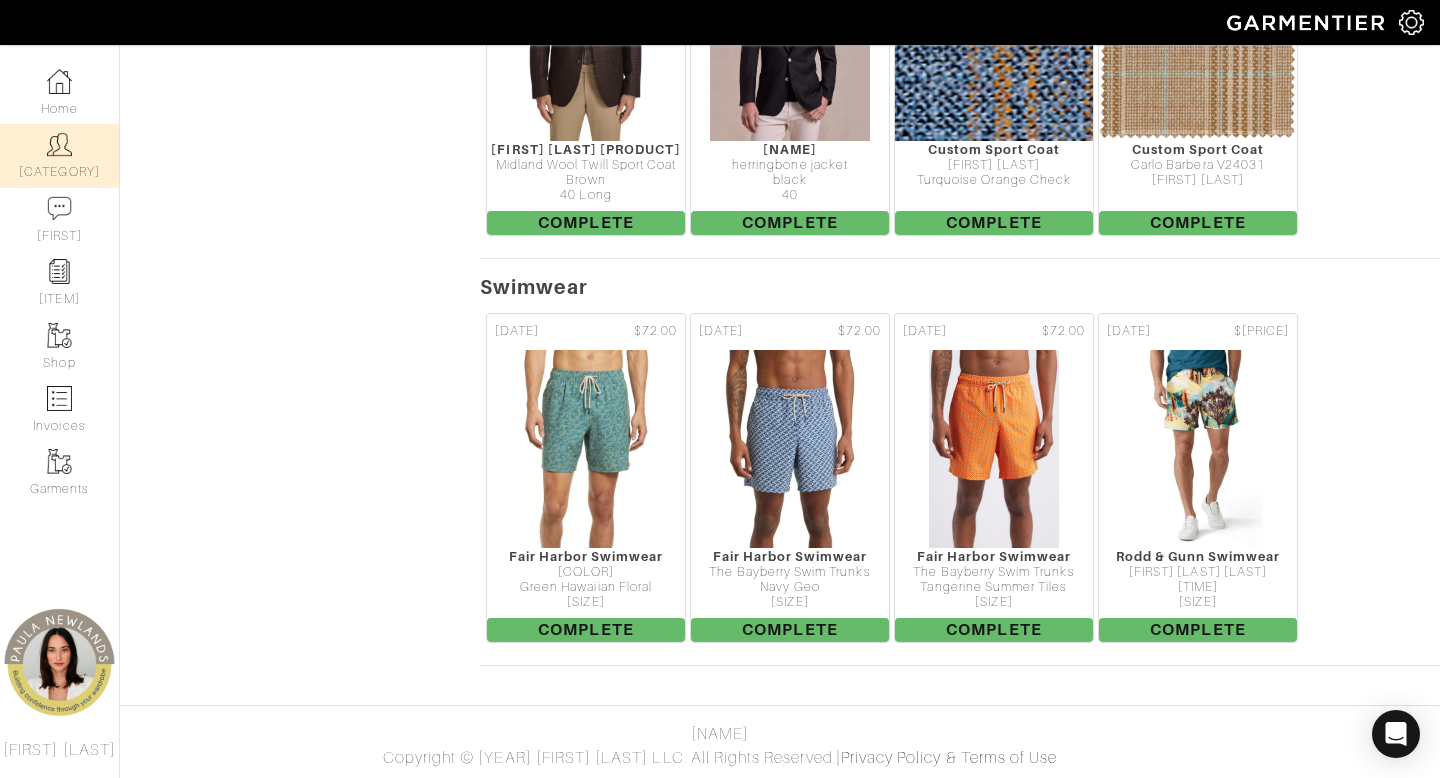 click on "Clients" at bounding box center (59, 155) 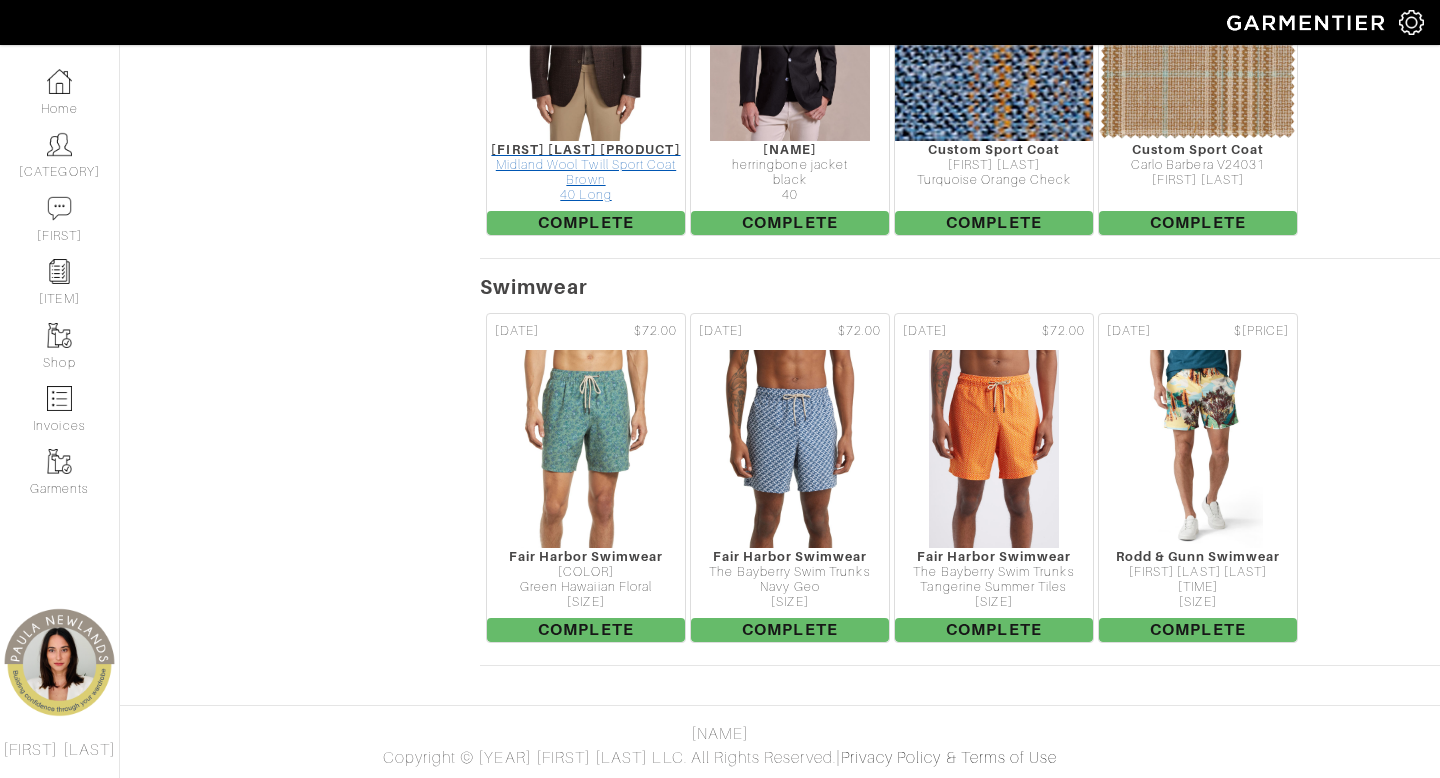 scroll, scrollTop: 0, scrollLeft: 0, axis: both 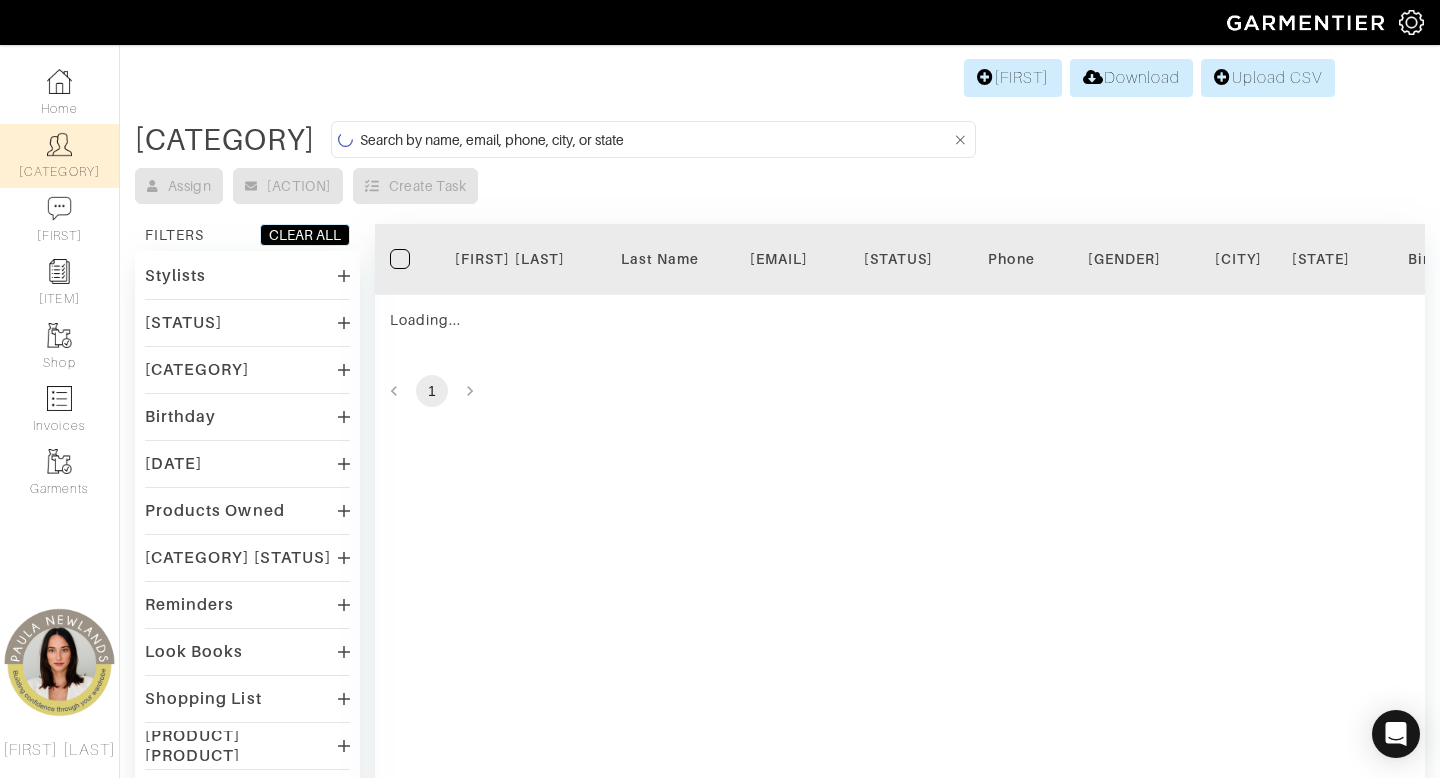 click at bounding box center [655, 139] 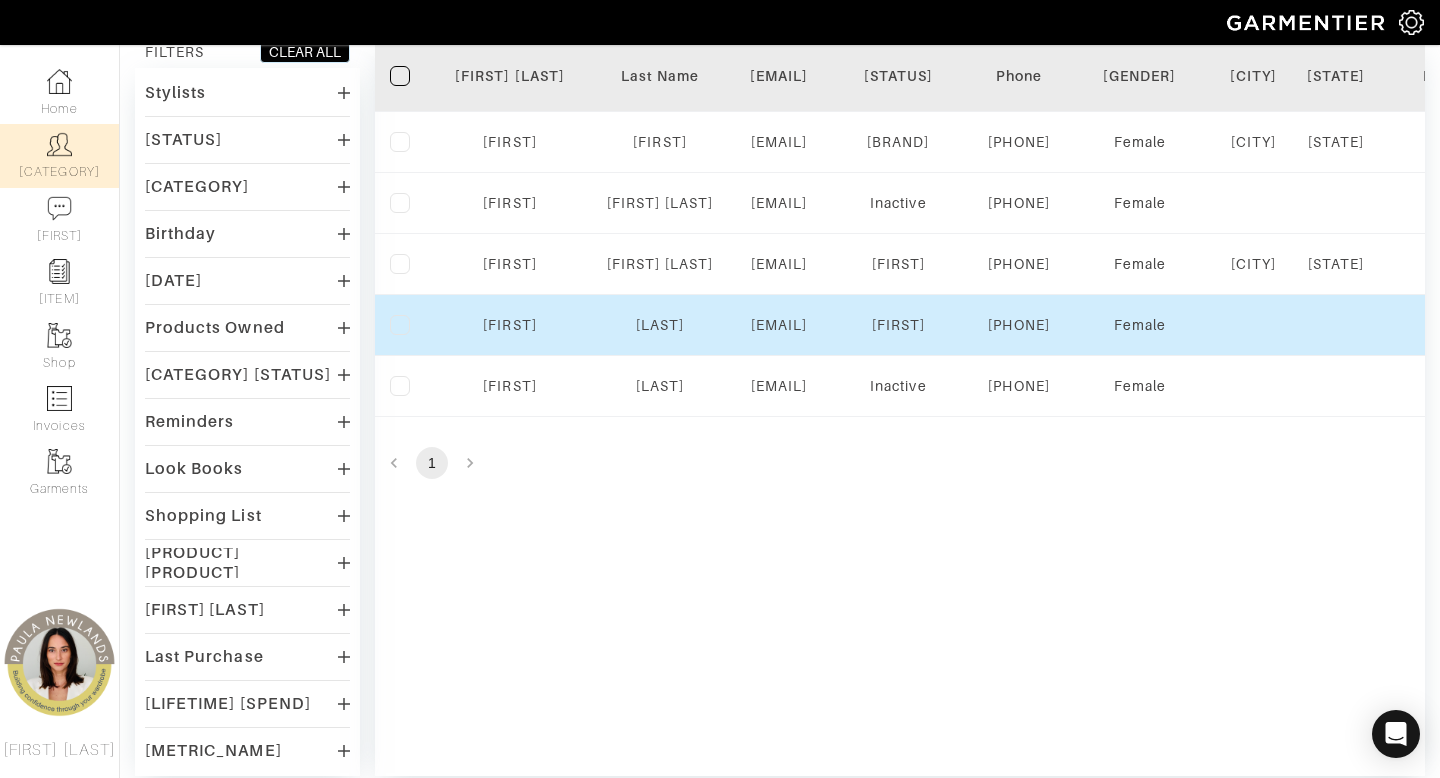scroll, scrollTop: 185, scrollLeft: 0, axis: vertical 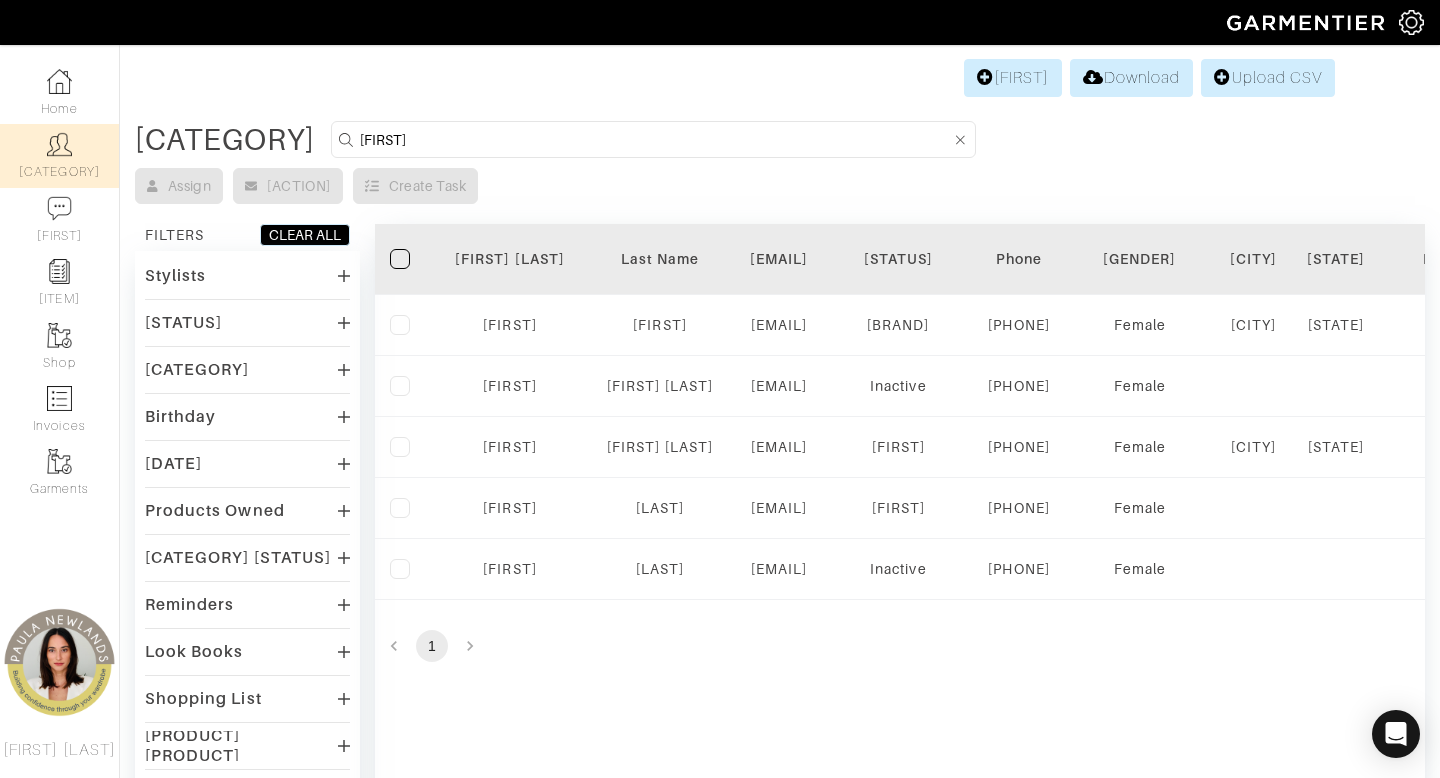 click on "kristin" at bounding box center (655, 139) 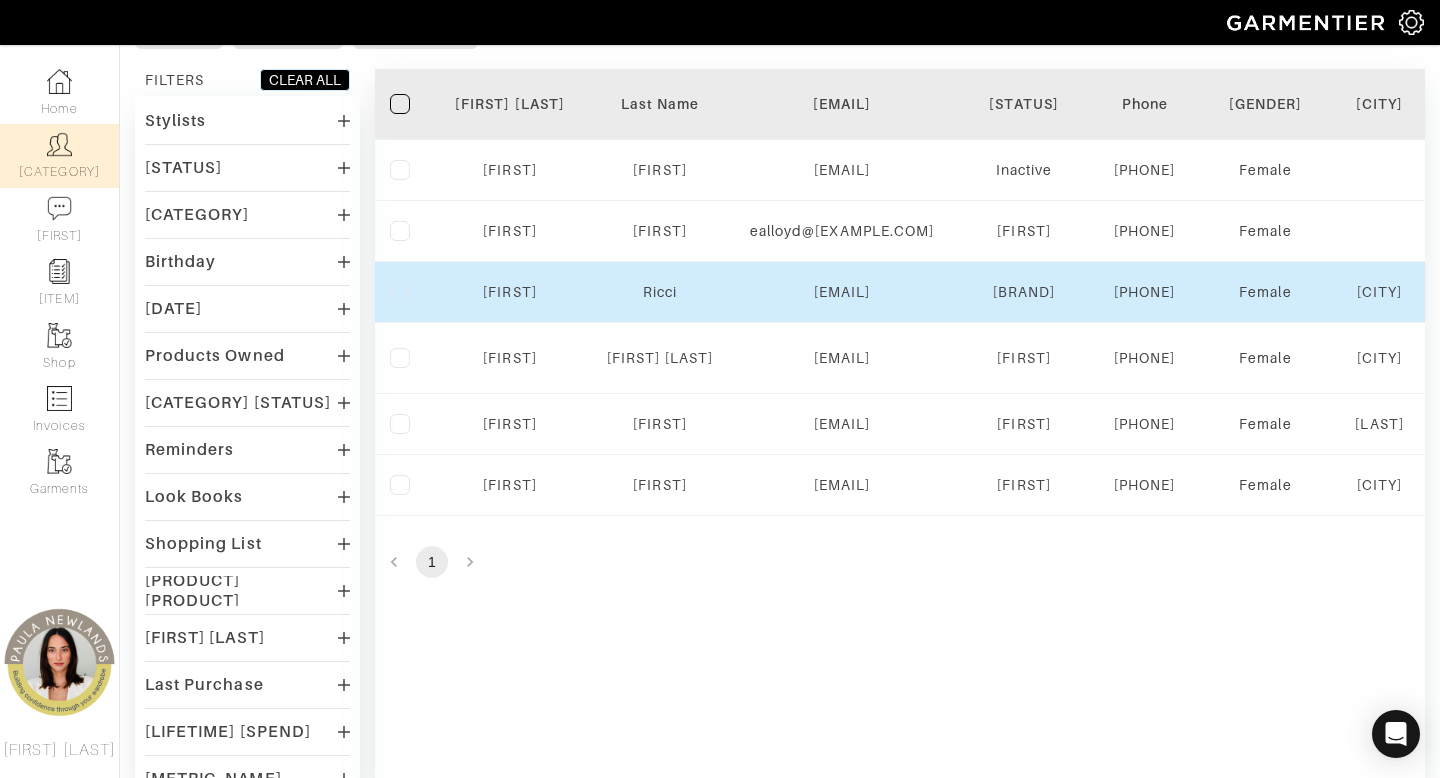 scroll, scrollTop: 157, scrollLeft: 0, axis: vertical 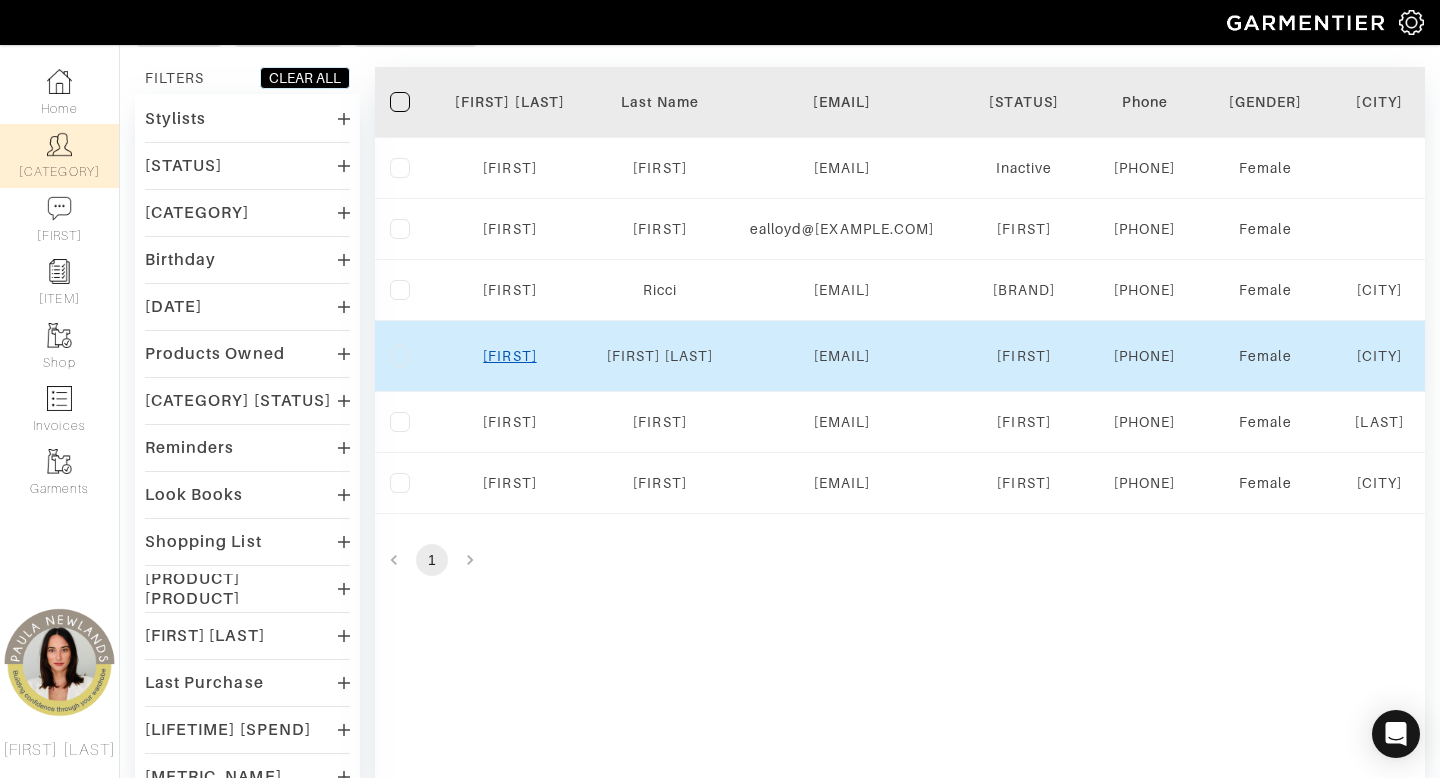 click on "Lisa" at bounding box center (509, 356) 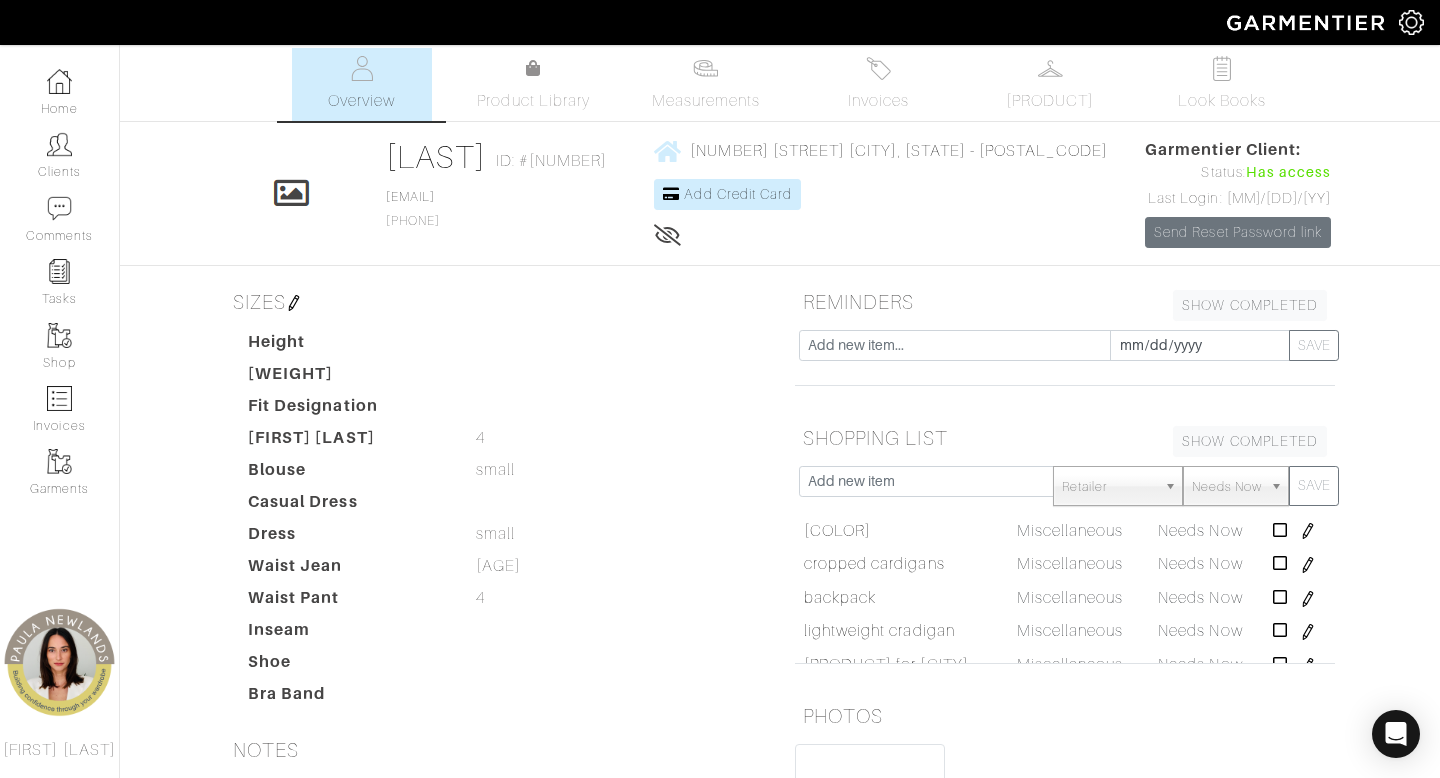 scroll, scrollTop: 0, scrollLeft: 0, axis: both 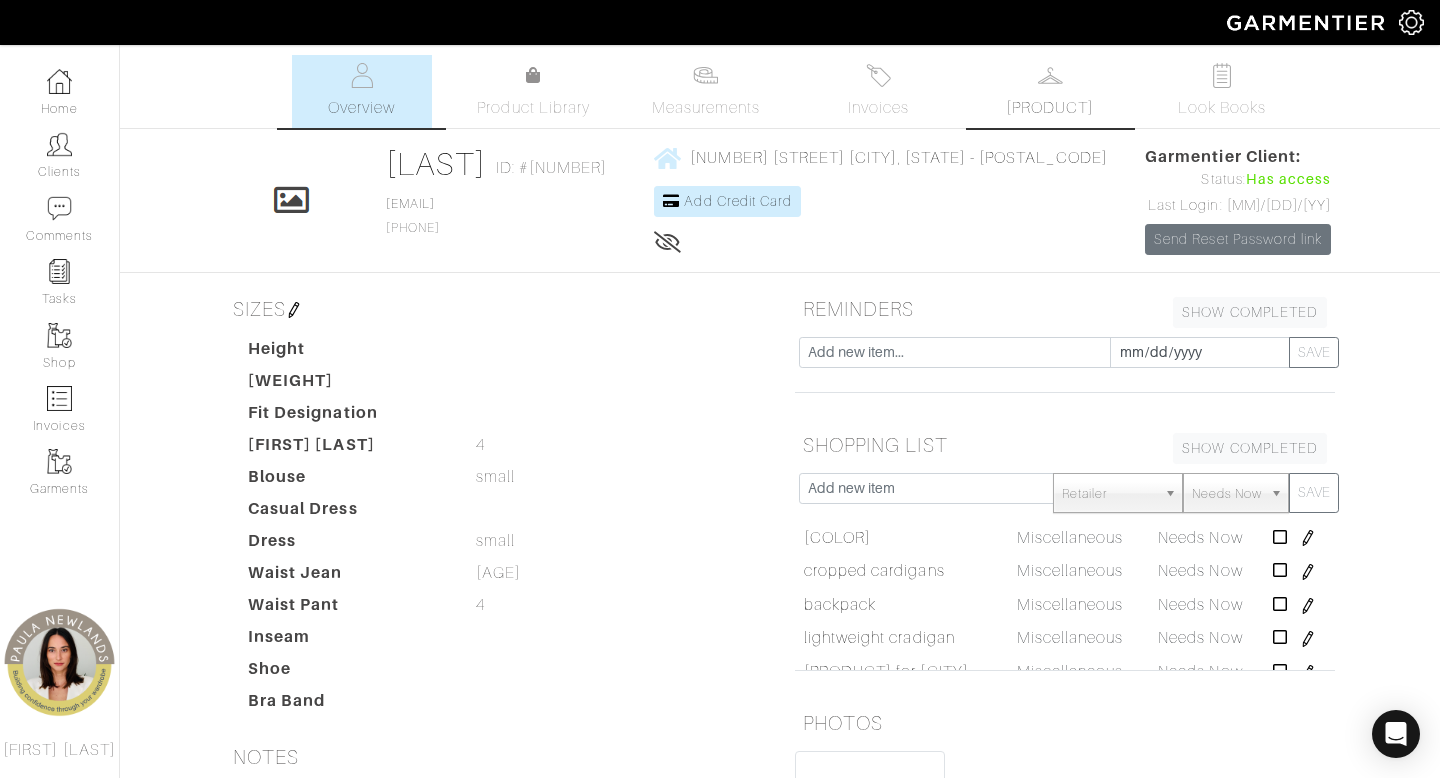 click on "[PRODUCT]" at bounding box center [1050, 108] 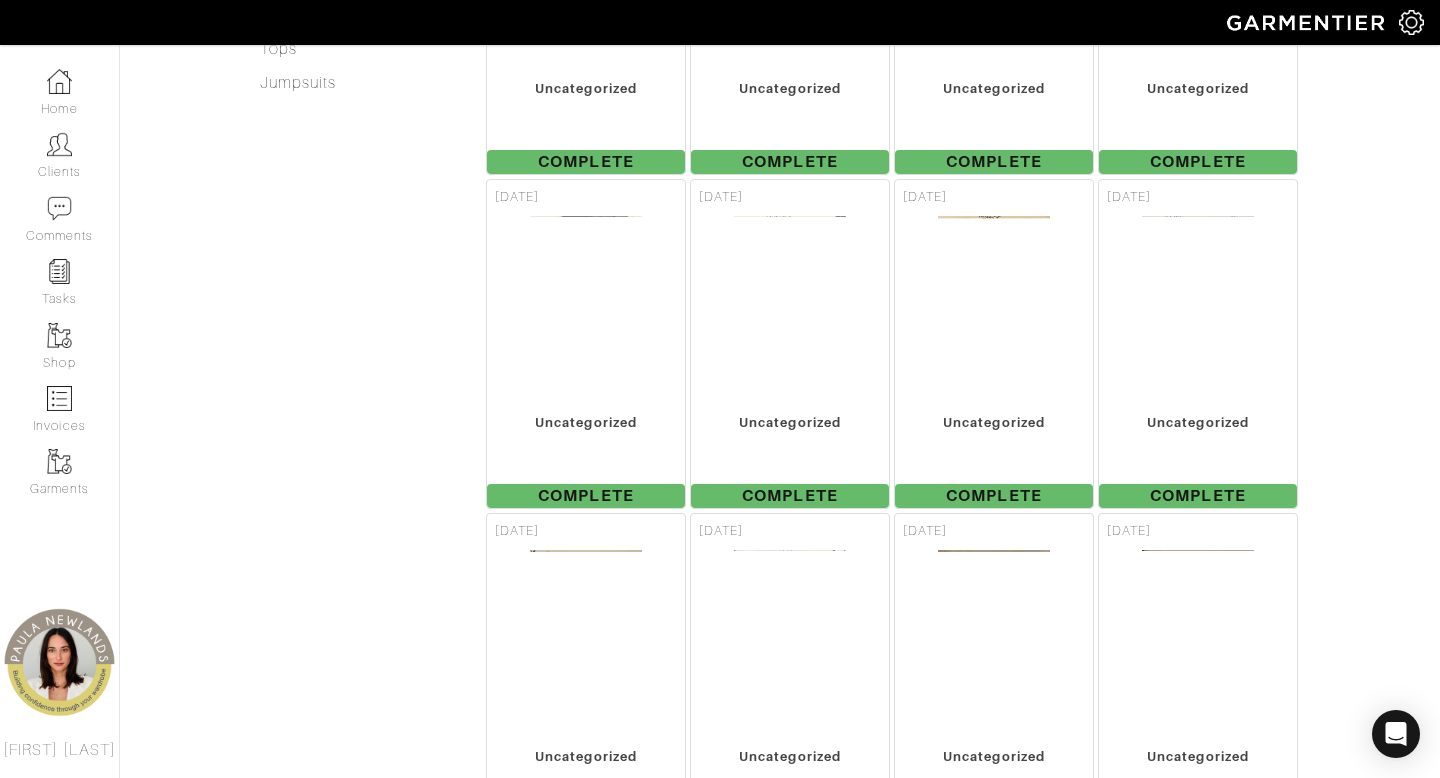 scroll, scrollTop: 820, scrollLeft: 0, axis: vertical 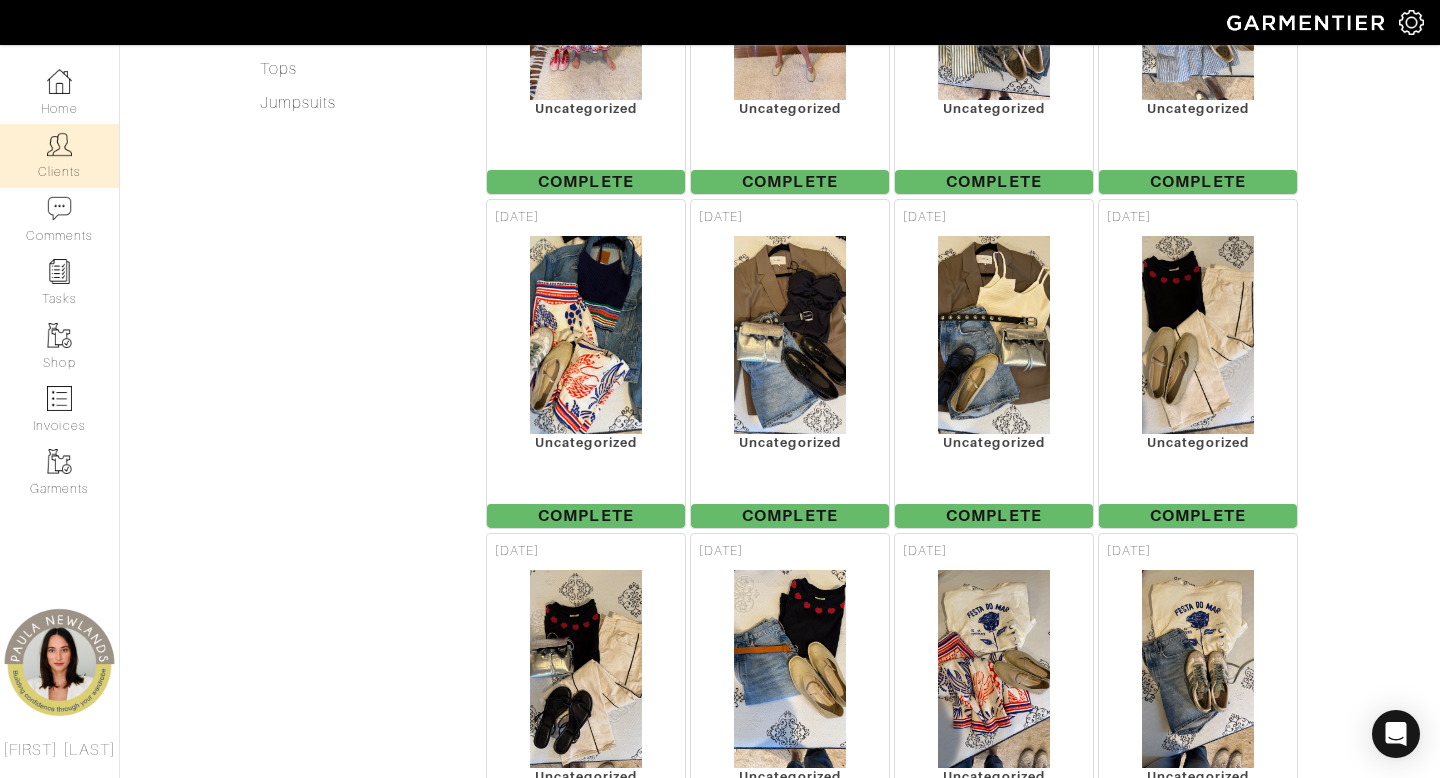click on "Clients" at bounding box center [59, 155] 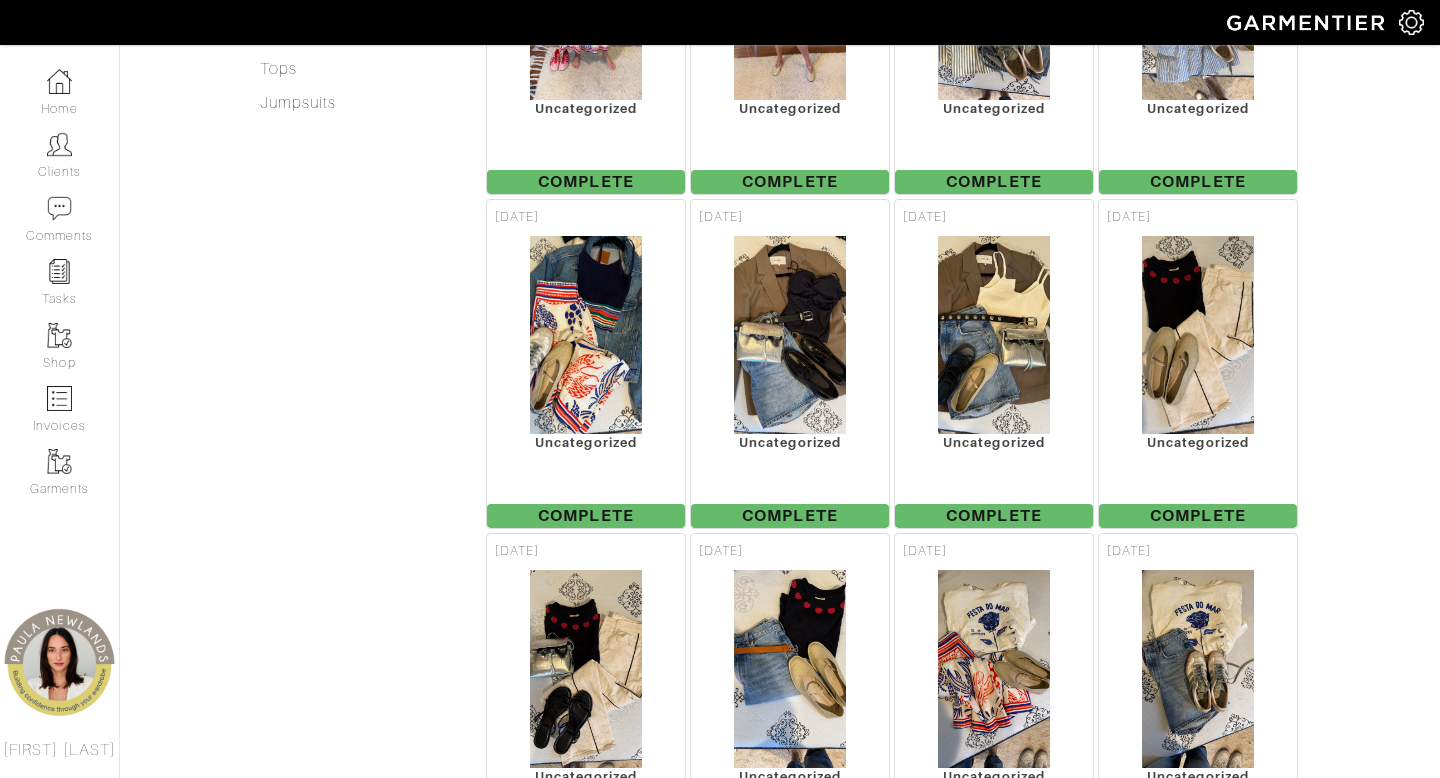 scroll, scrollTop: 0, scrollLeft: 0, axis: both 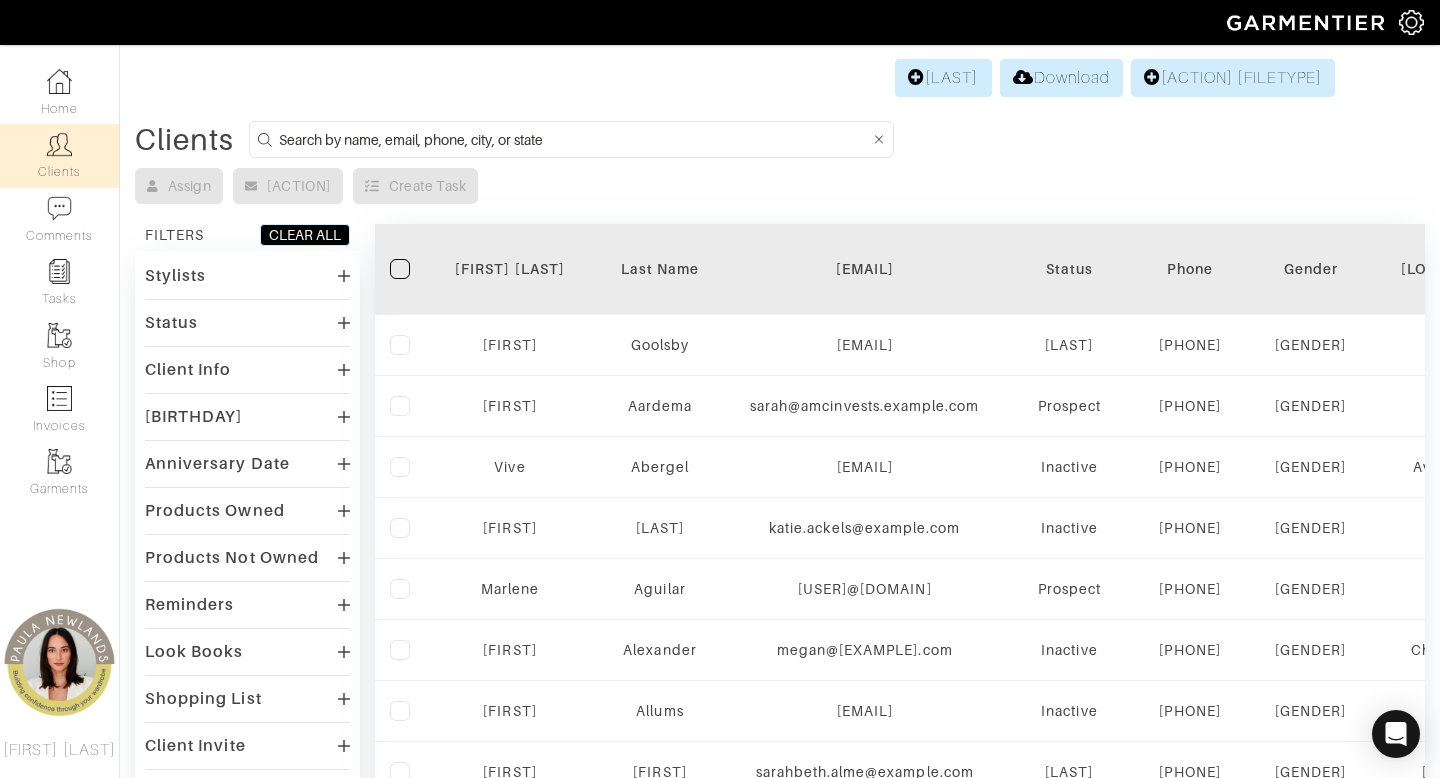 click at bounding box center [574, 139] 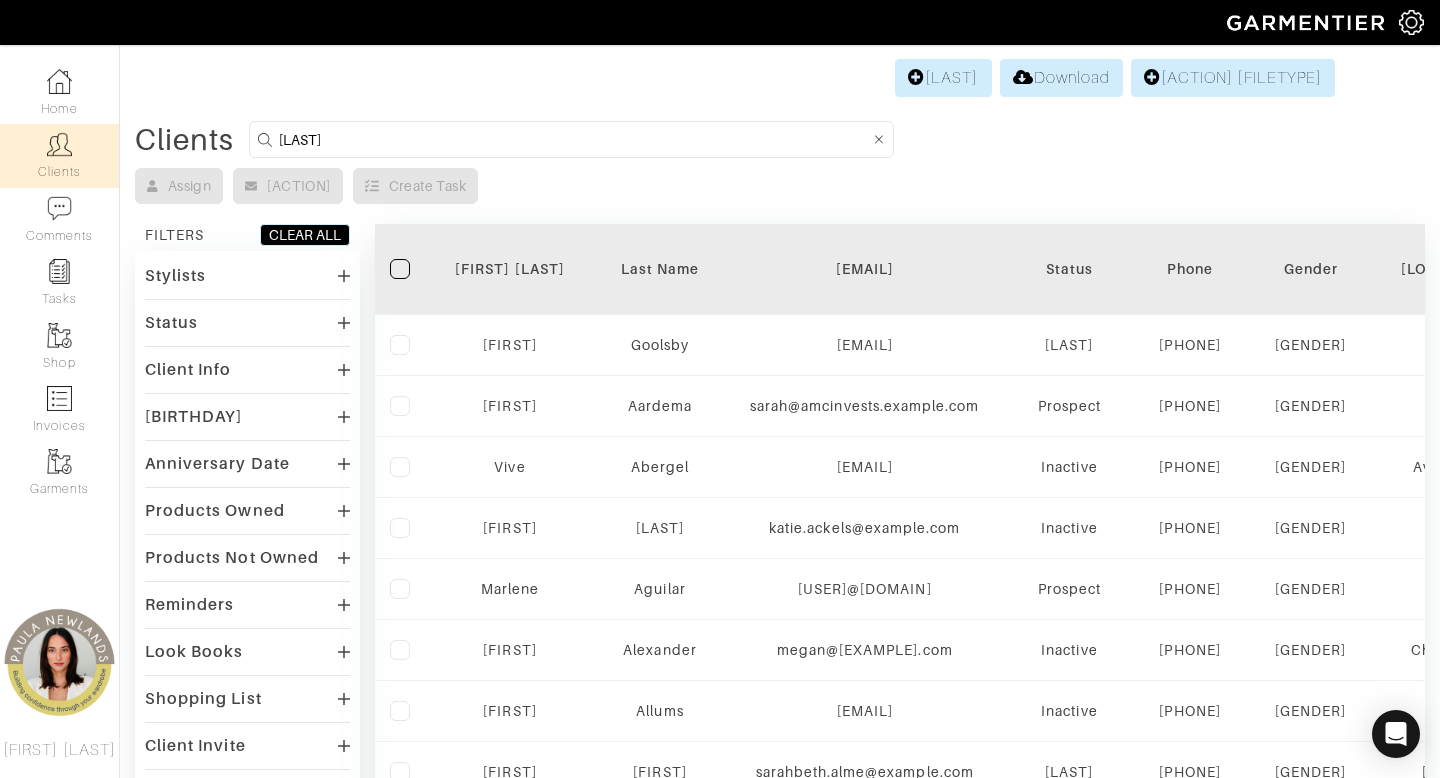 type on "sara johnson" 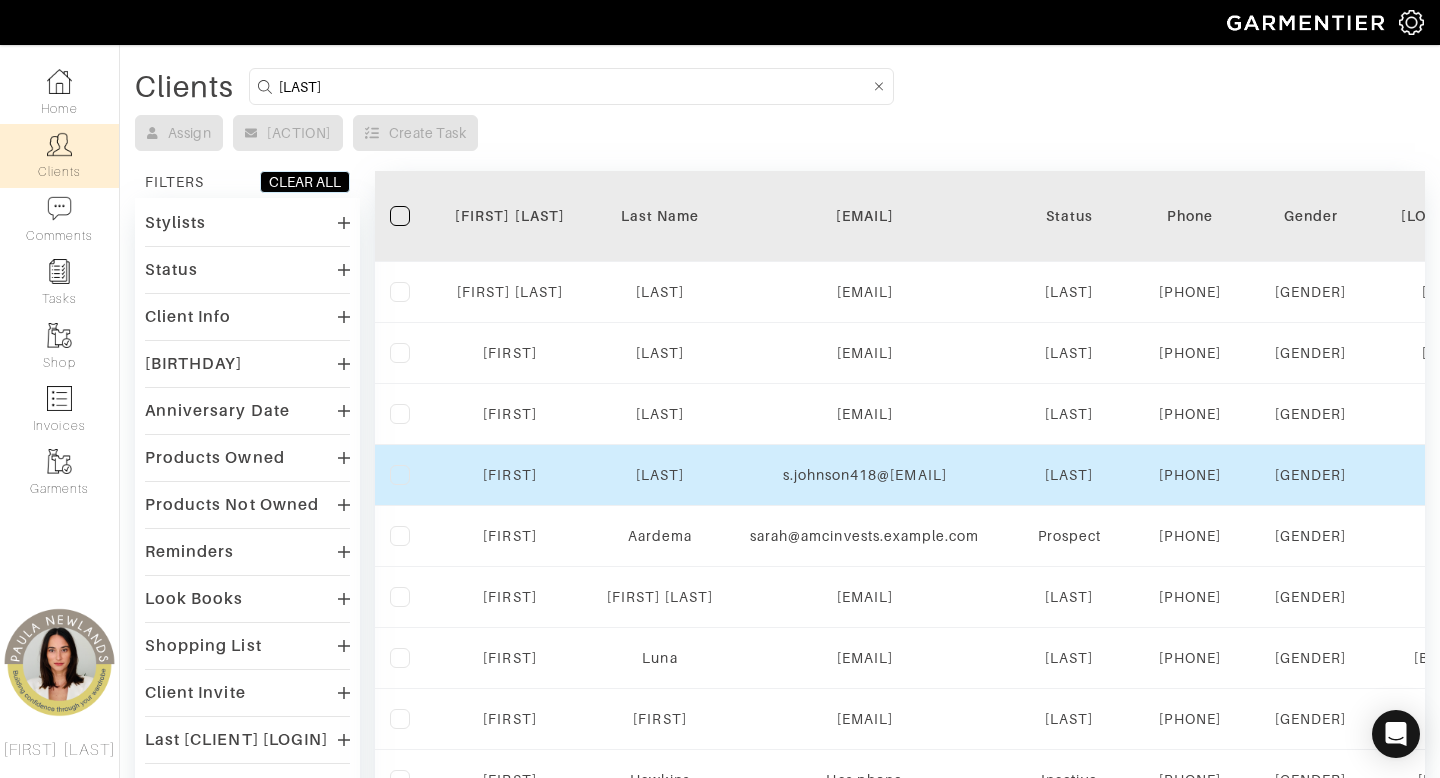 scroll, scrollTop: 99, scrollLeft: 0, axis: vertical 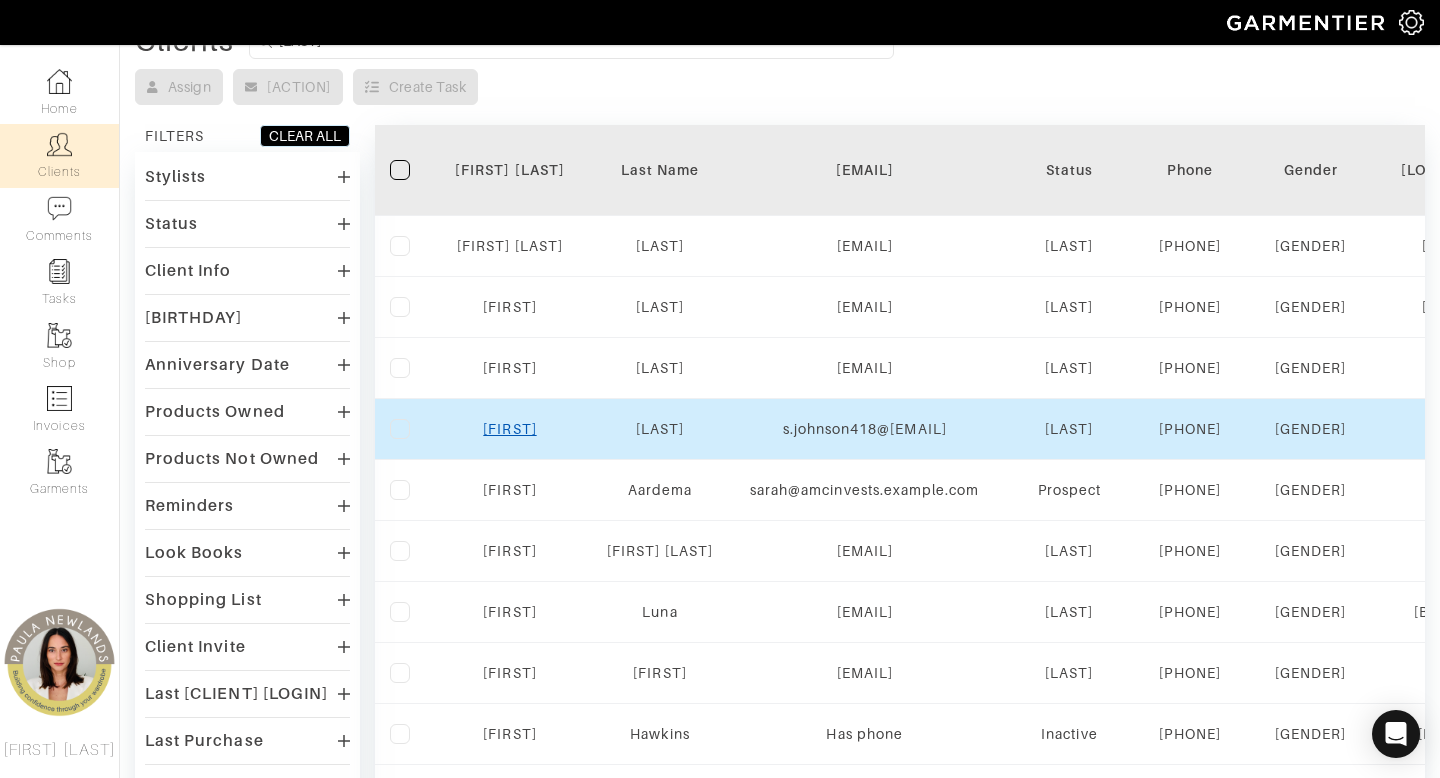 click on "Sara" at bounding box center [509, 429] 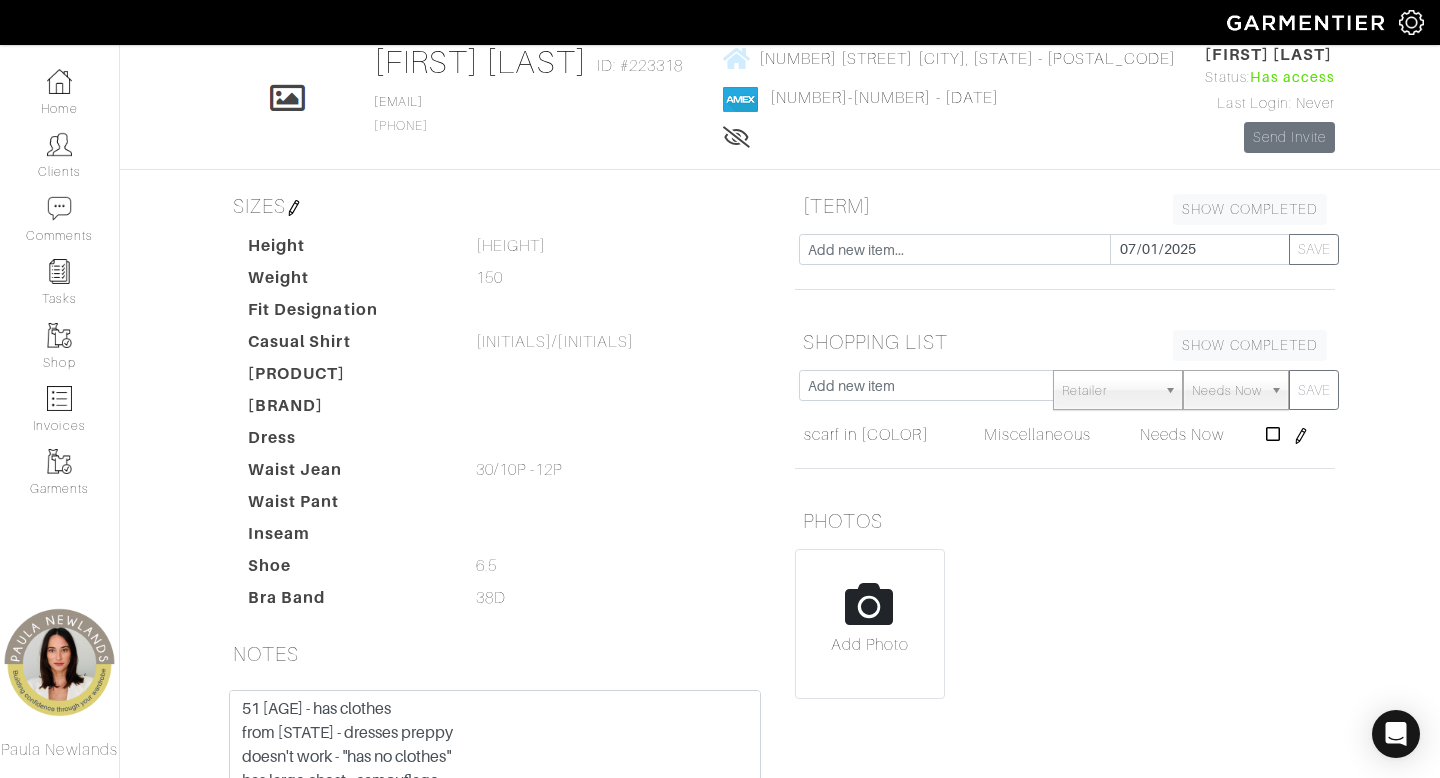 scroll, scrollTop: 21, scrollLeft: 0, axis: vertical 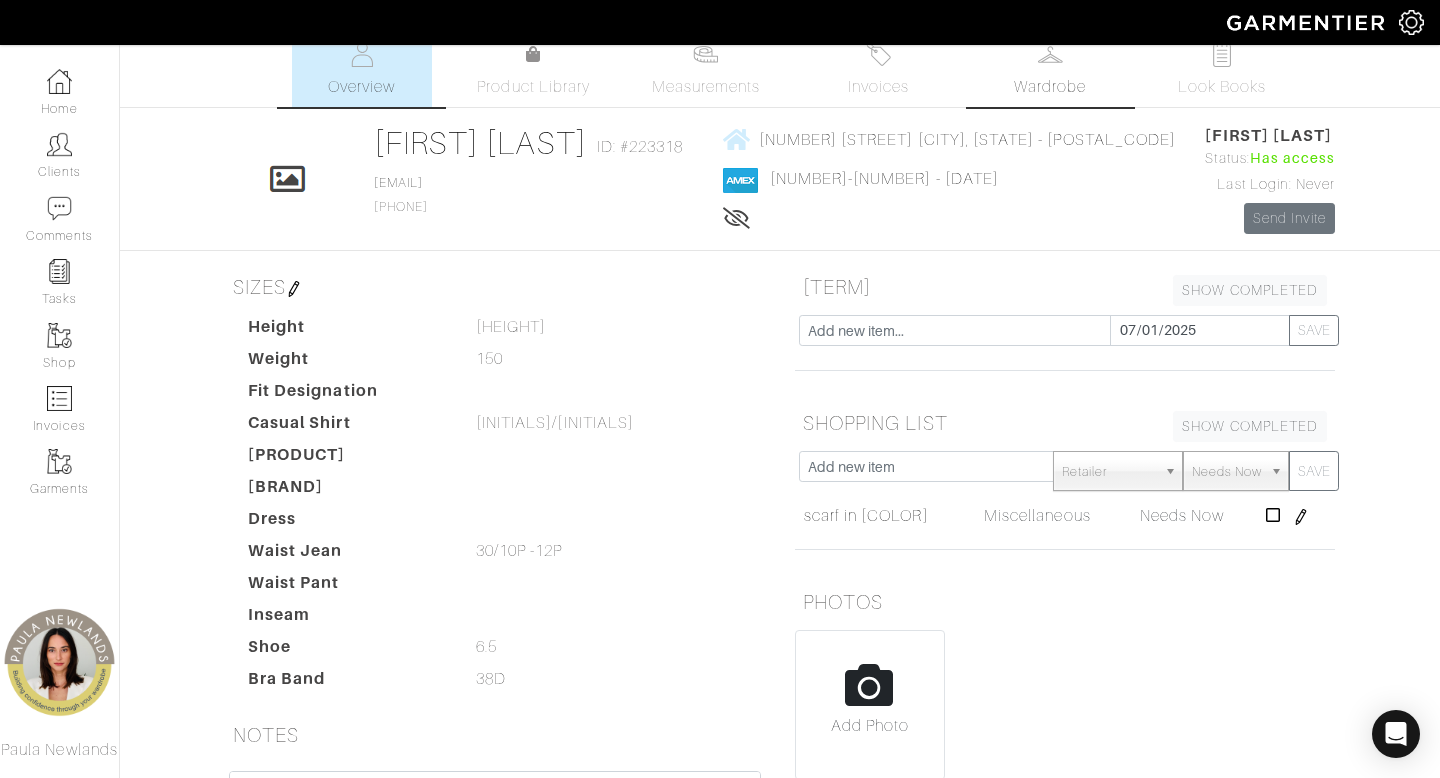 click on "Wardrobe" at bounding box center [1050, 87] 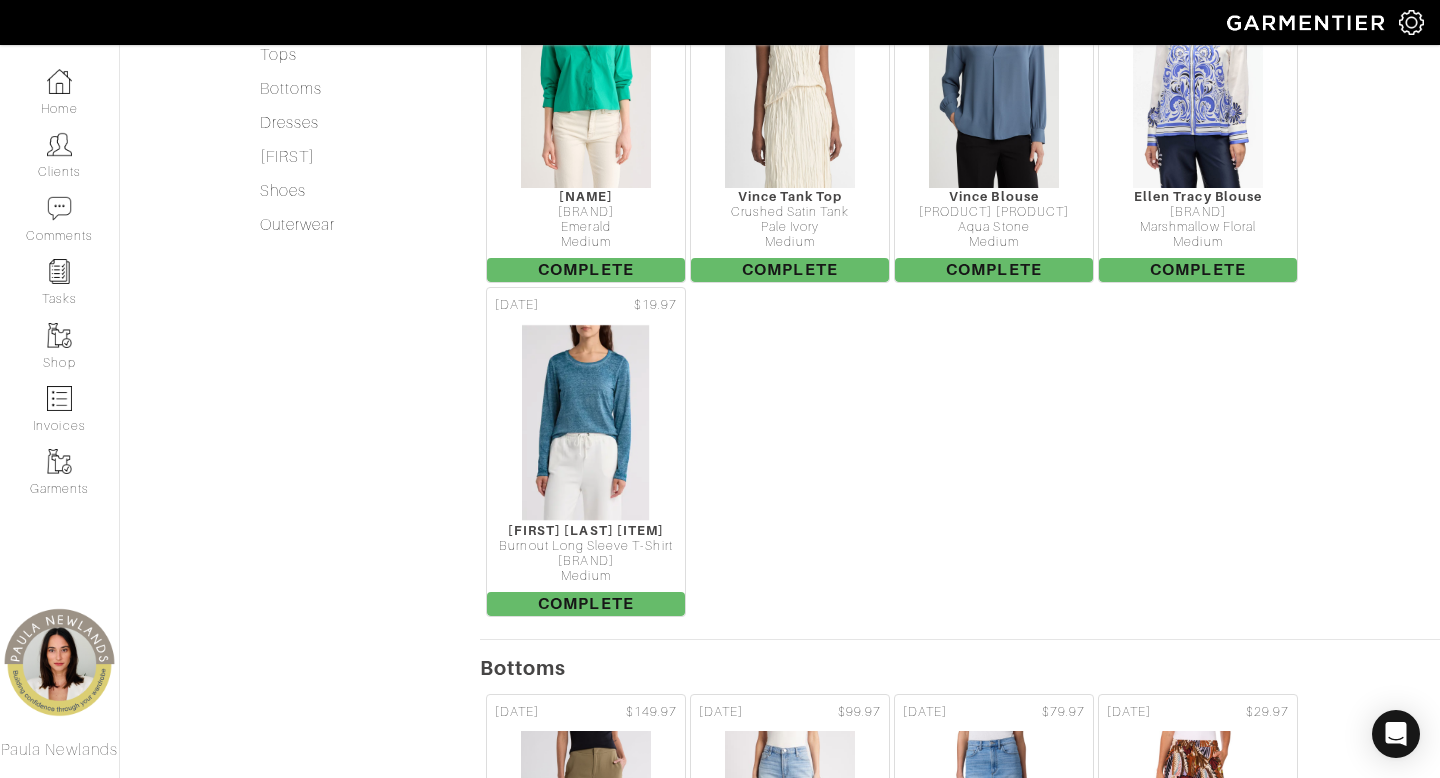 scroll, scrollTop: 737, scrollLeft: 0, axis: vertical 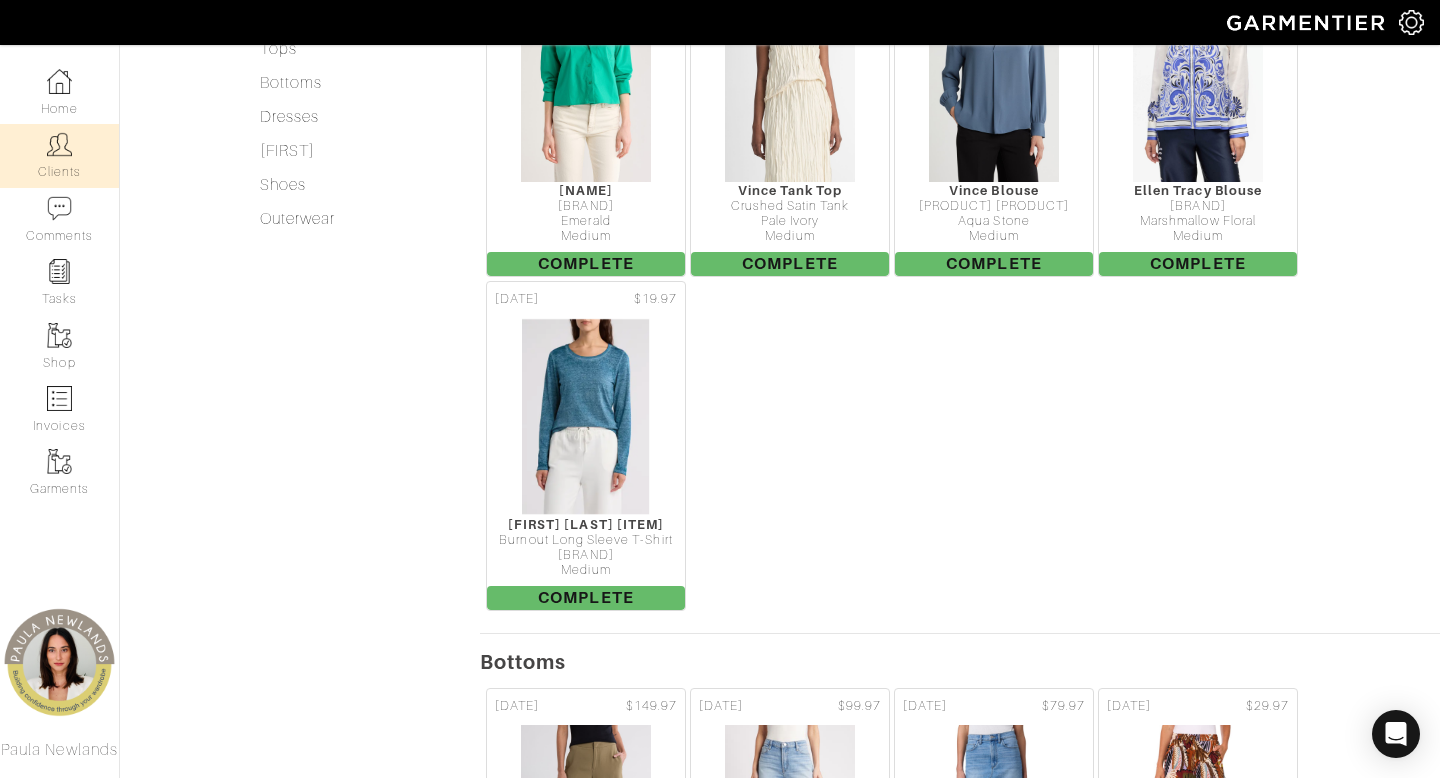 click on "Clients" at bounding box center (59, 155) 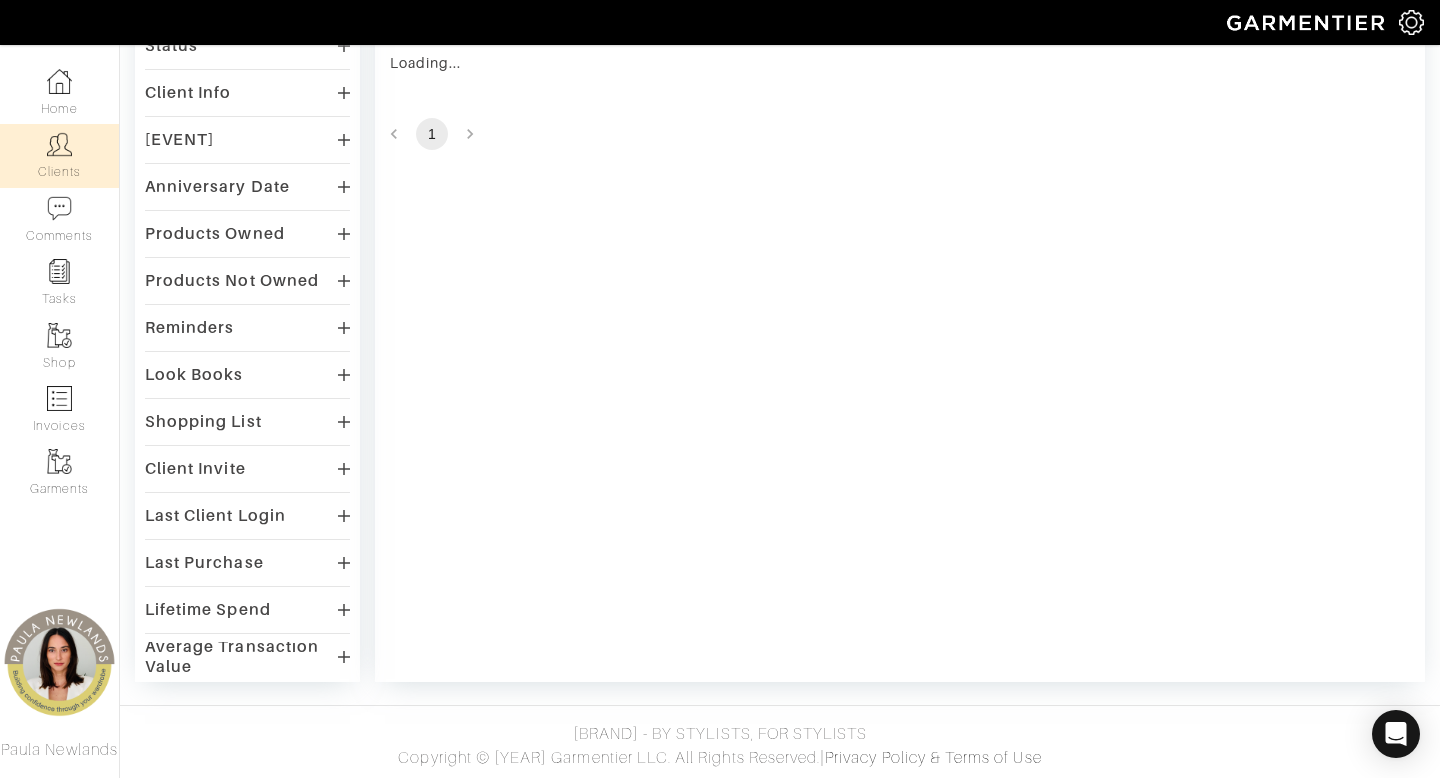 scroll, scrollTop: 0, scrollLeft: 0, axis: both 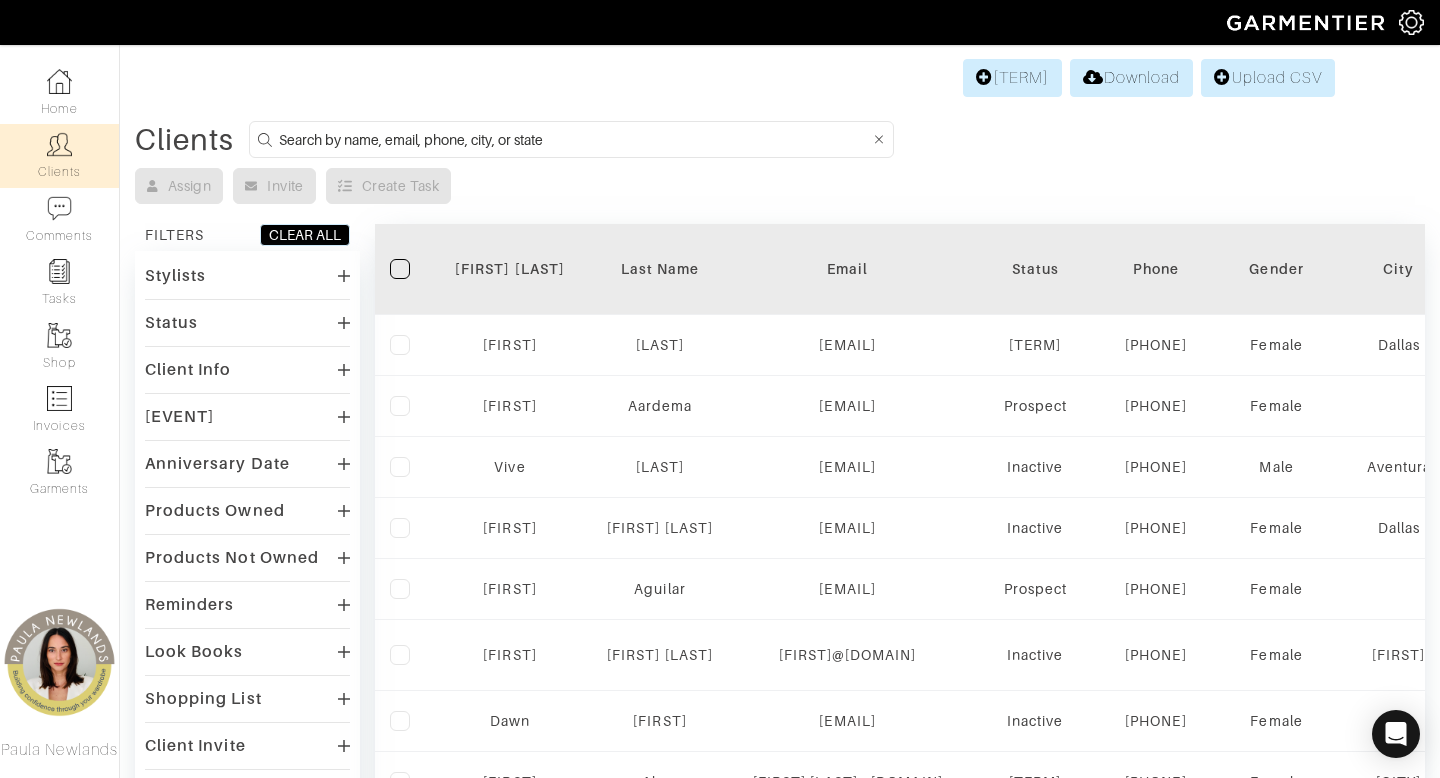 click at bounding box center [574, 139] 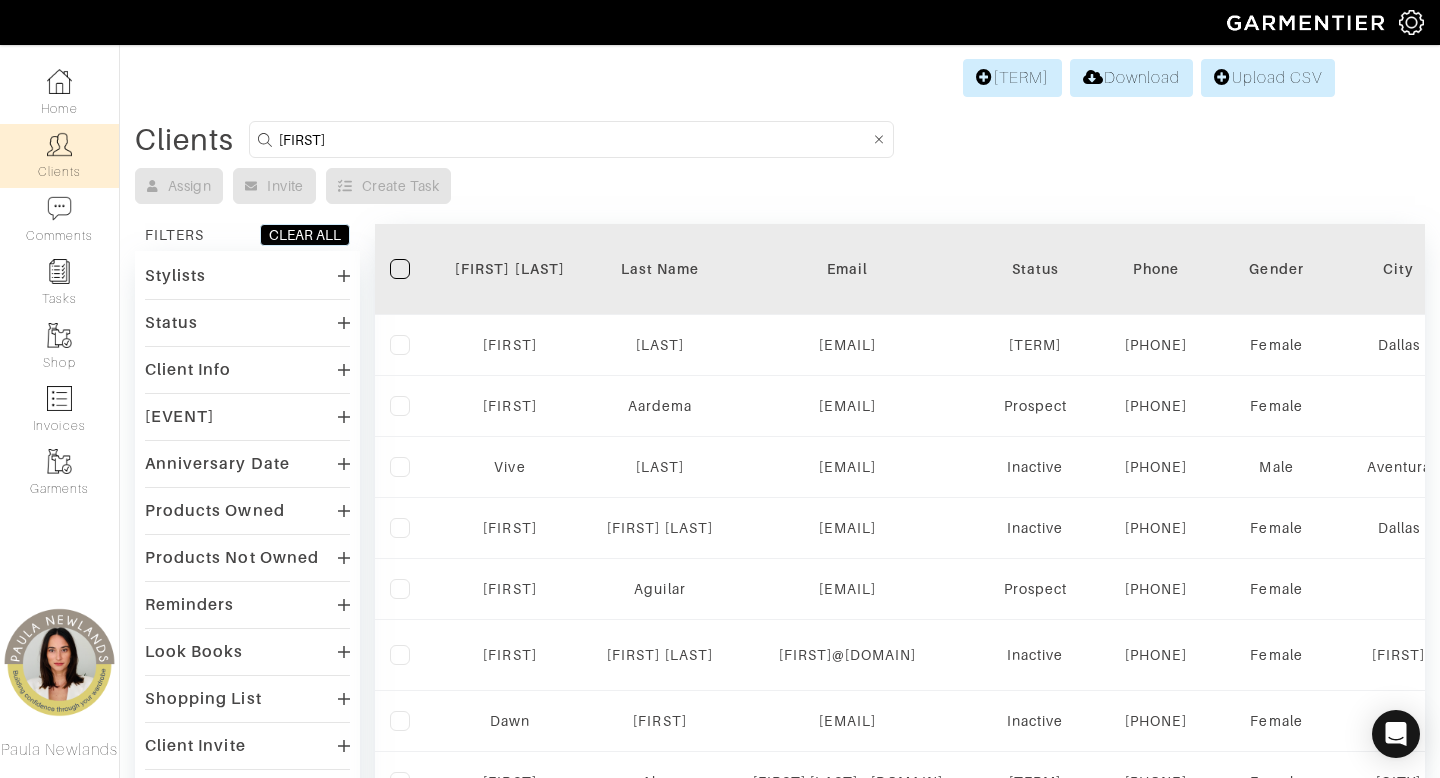 type on "[FIRST]" 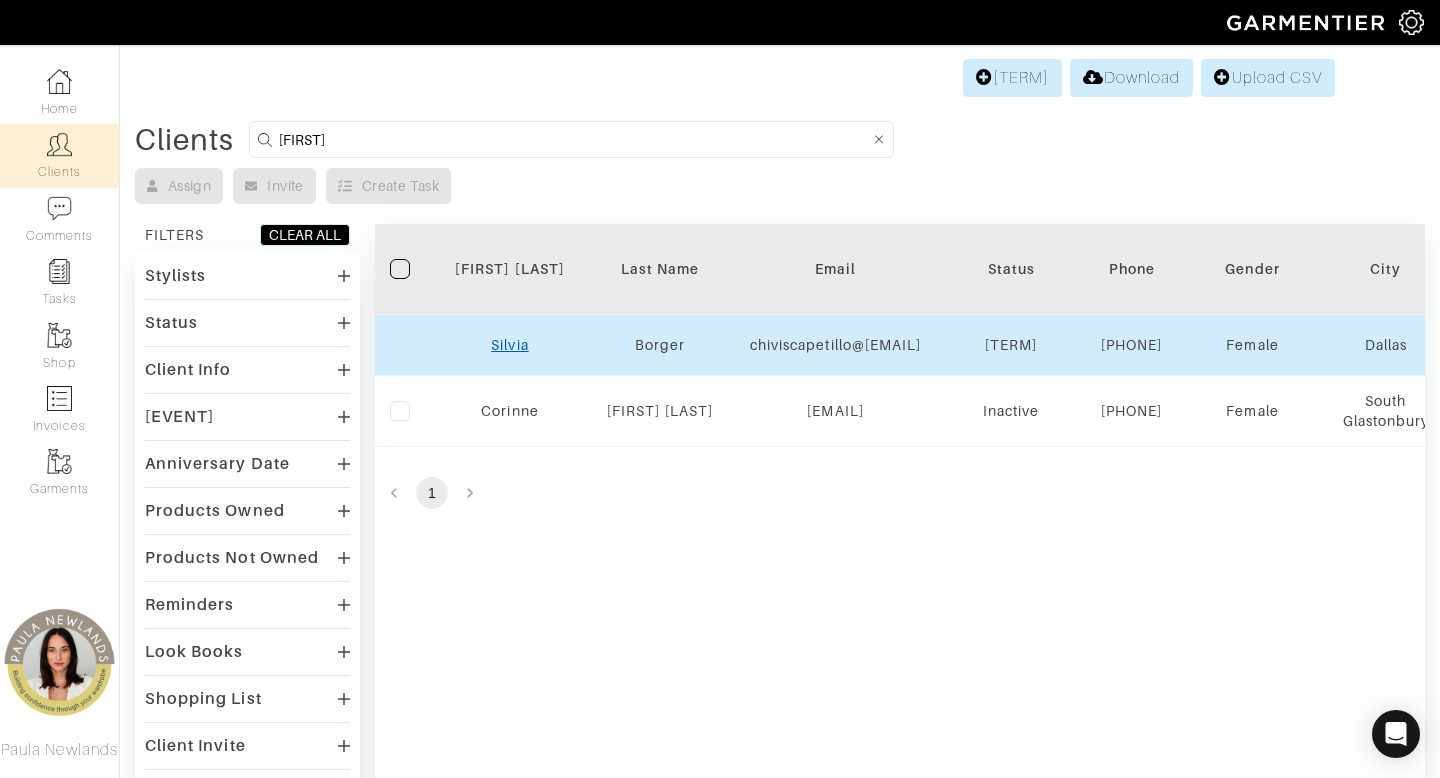 click on "Silvia" at bounding box center (509, 345) 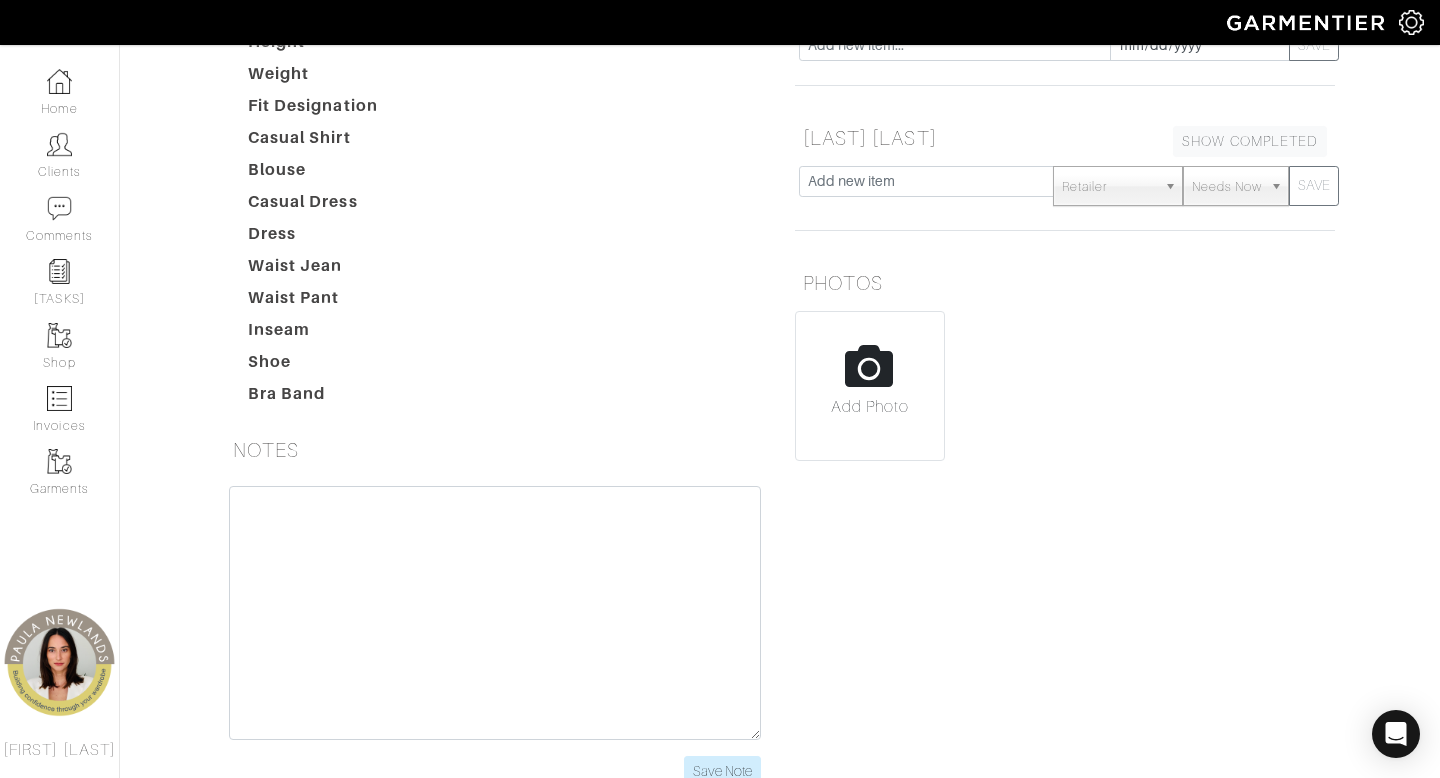 scroll, scrollTop: 0, scrollLeft: 0, axis: both 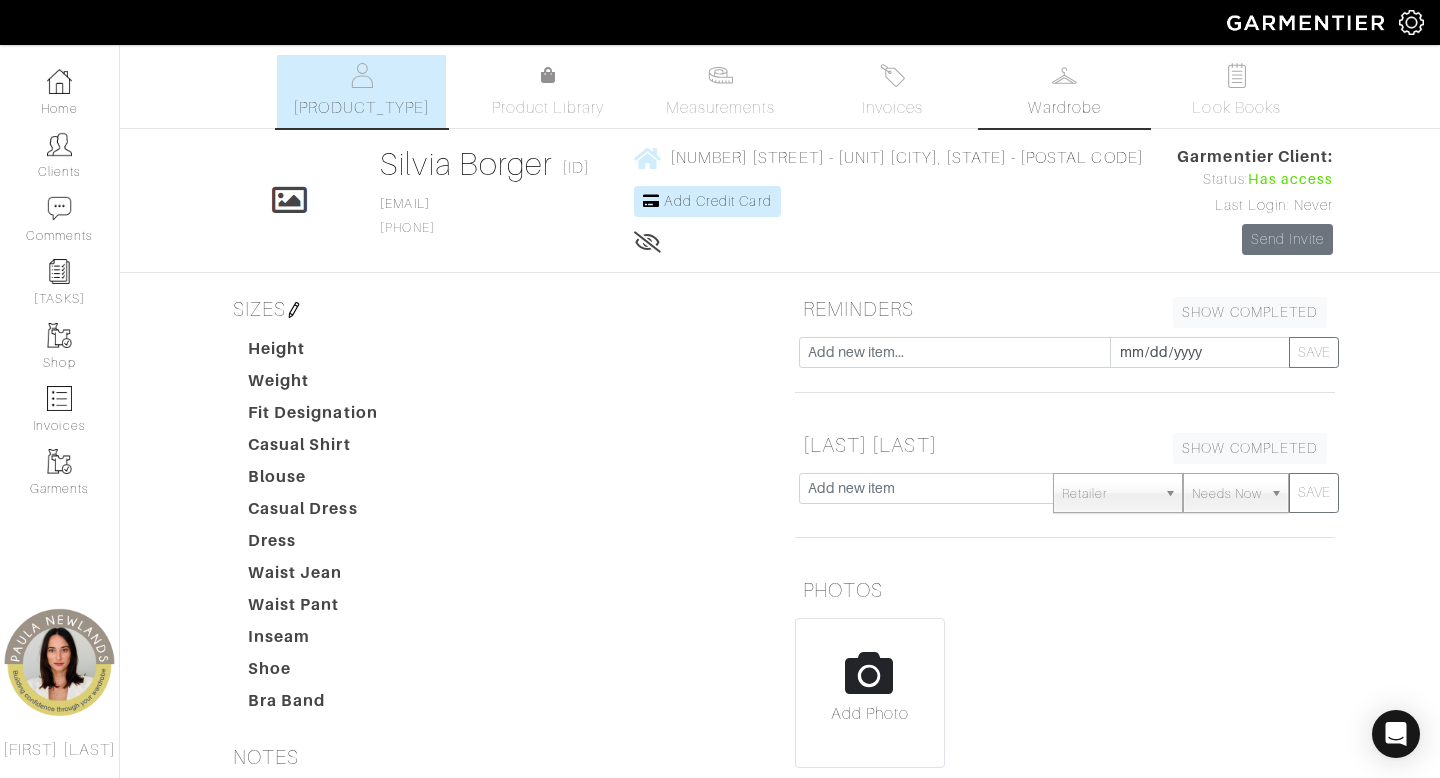 click on "Wardrobe" at bounding box center [1065, 91] 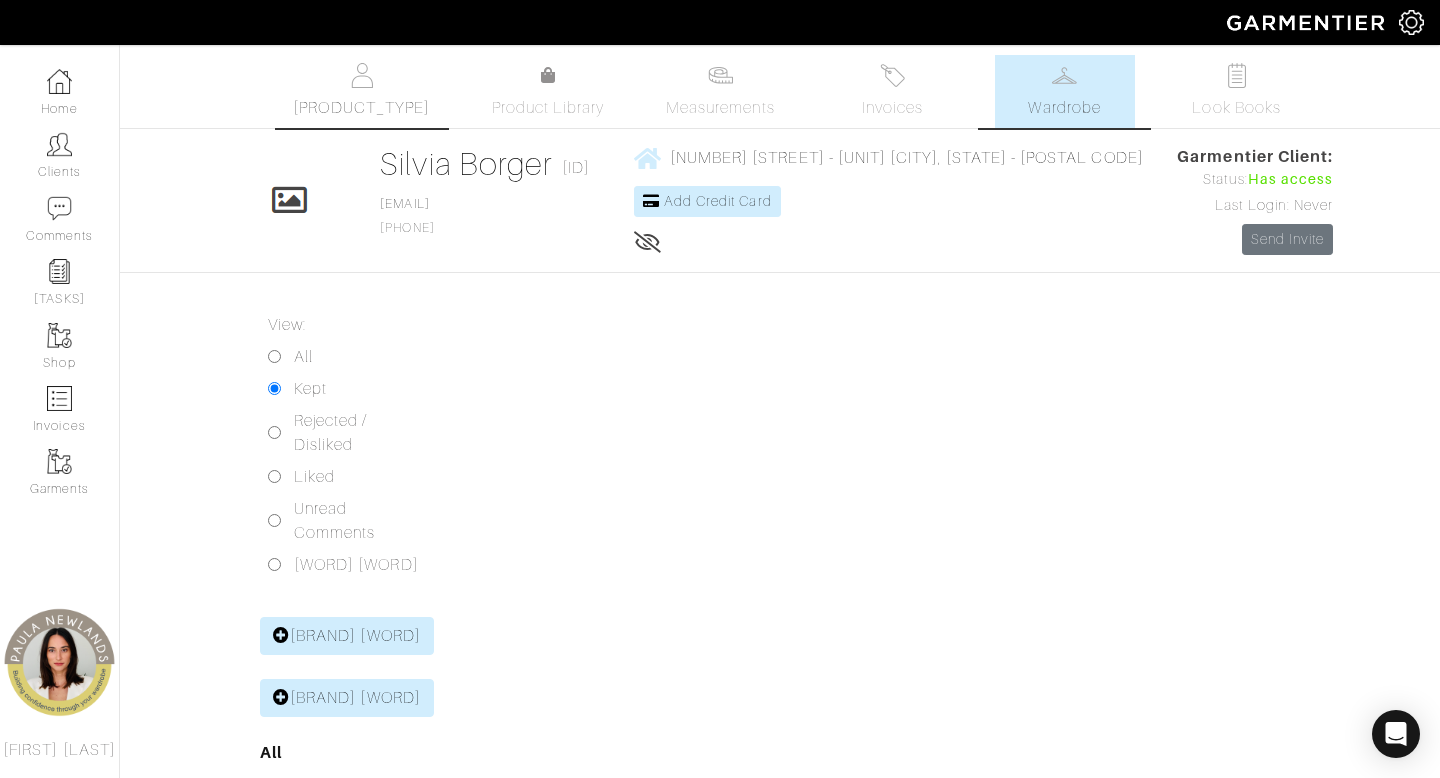 click at bounding box center [361, 75] 